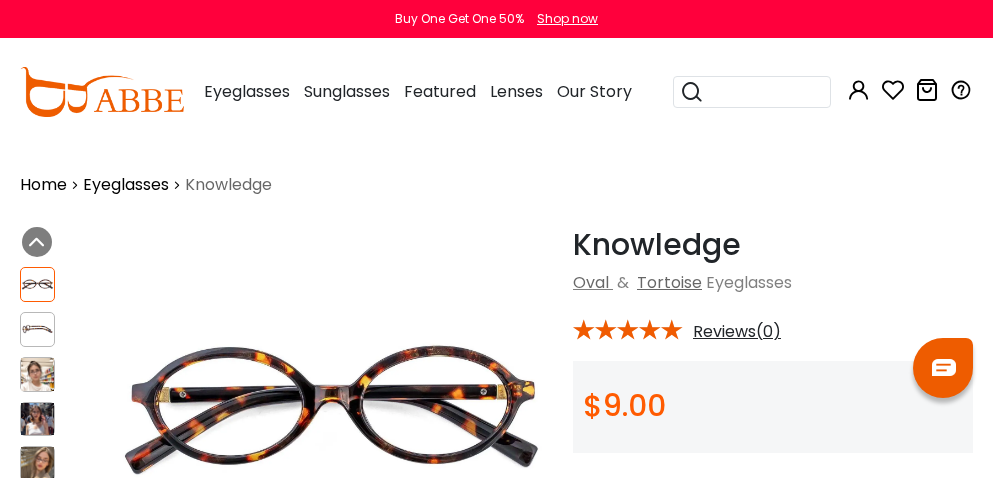 scroll, scrollTop: 0, scrollLeft: 0, axis: both 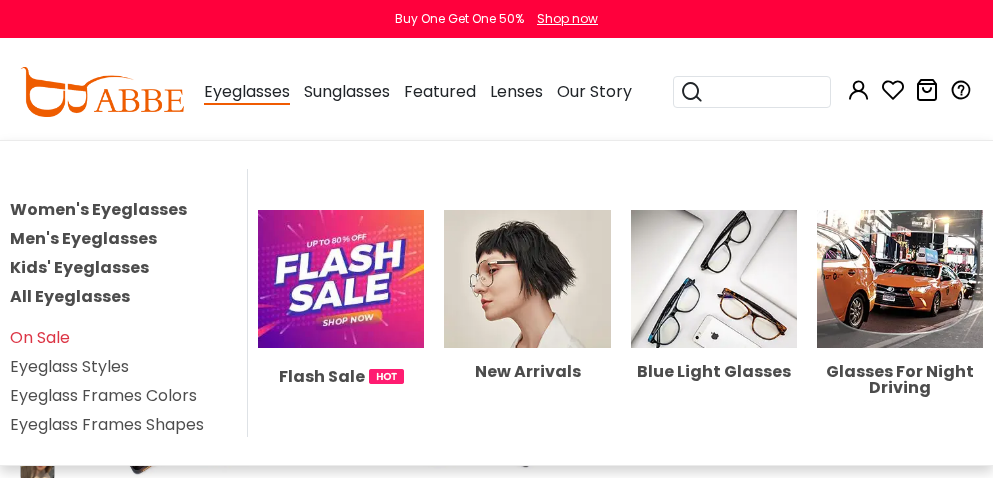 click on "Eyeglass Styles" at bounding box center [69, 366] 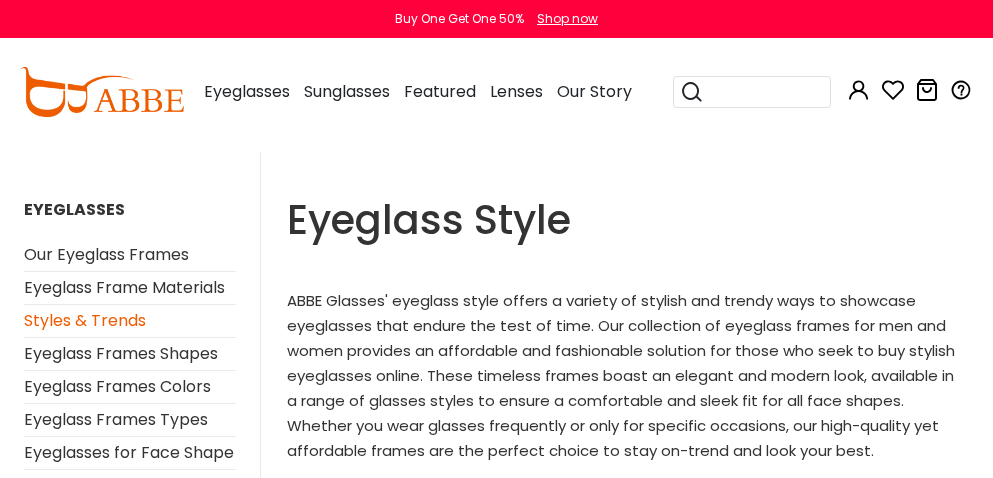 scroll, scrollTop: 0, scrollLeft: 0, axis: both 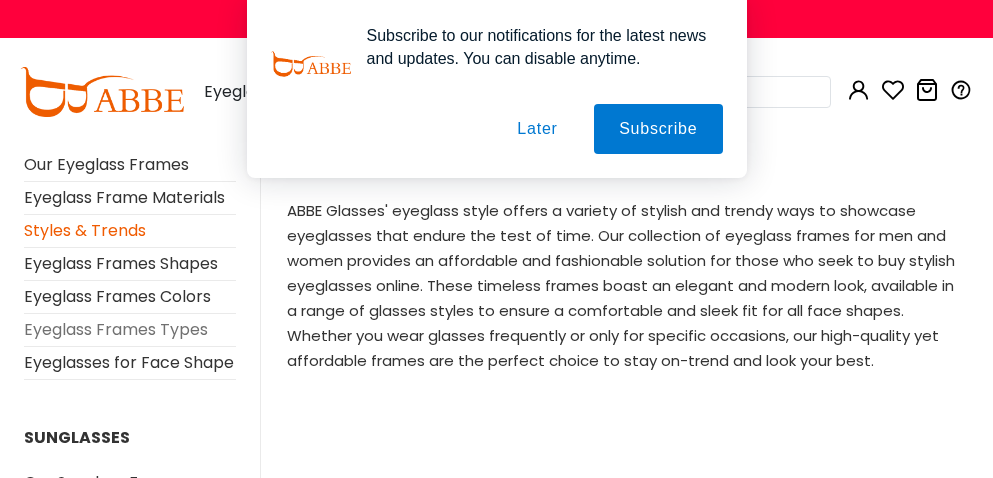 click on "Eyeglass Frames Types" at bounding box center [116, 329] 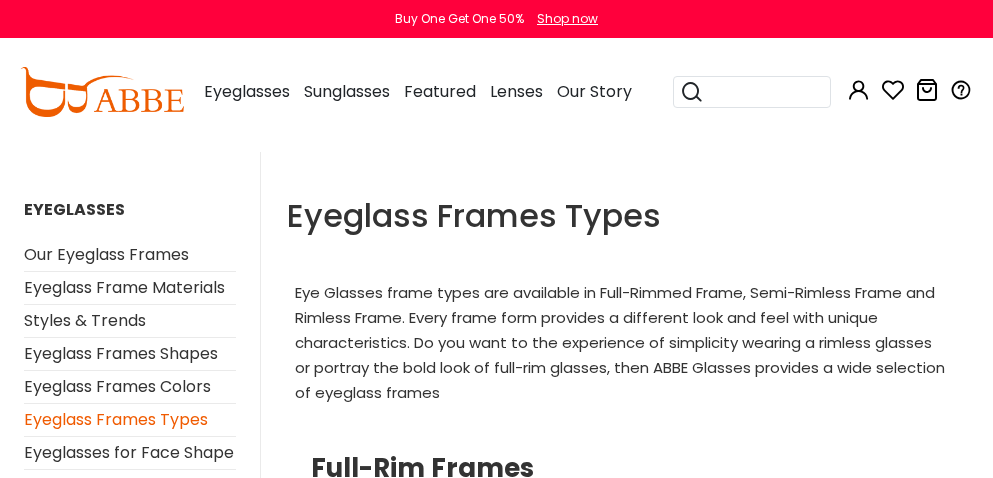 scroll, scrollTop: 0, scrollLeft: 0, axis: both 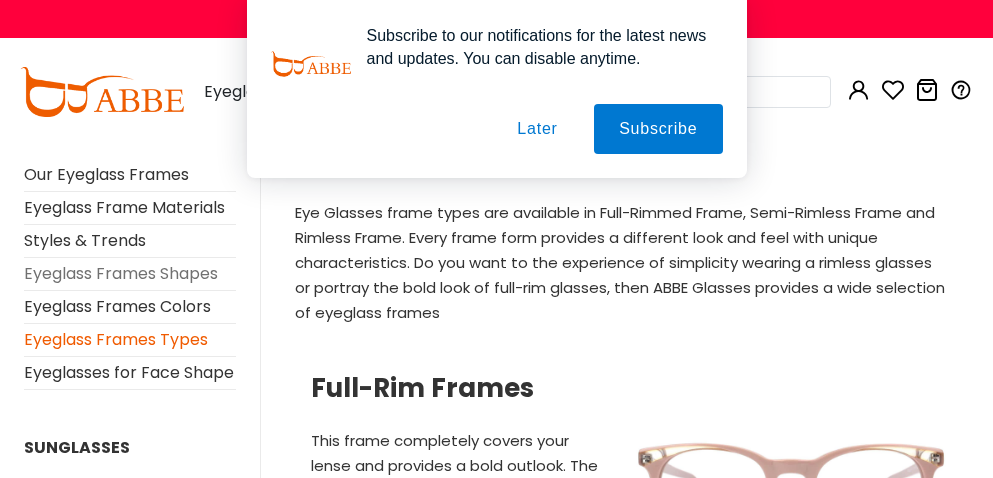 click on "Eyeglass Frames Shapes" at bounding box center [121, 273] 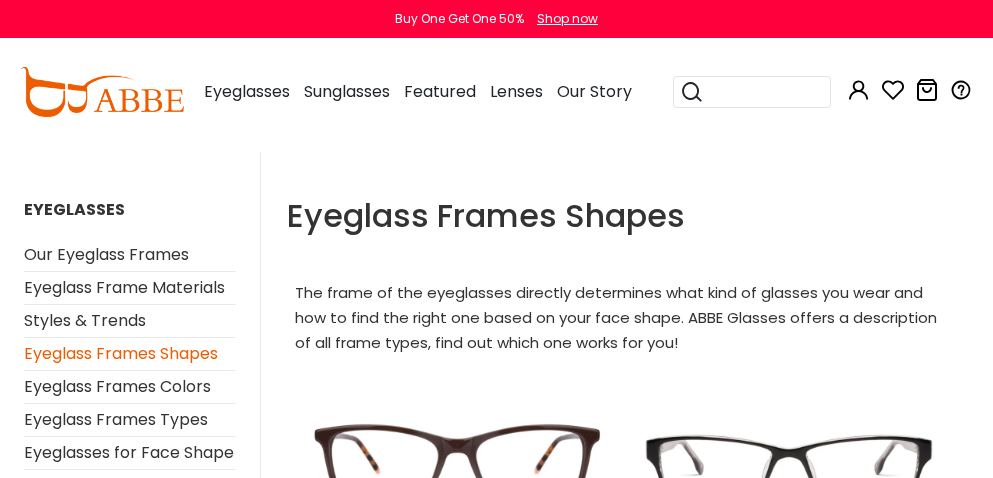 scroll, scrollTop: 0, scrollLeft: 0, axis: both 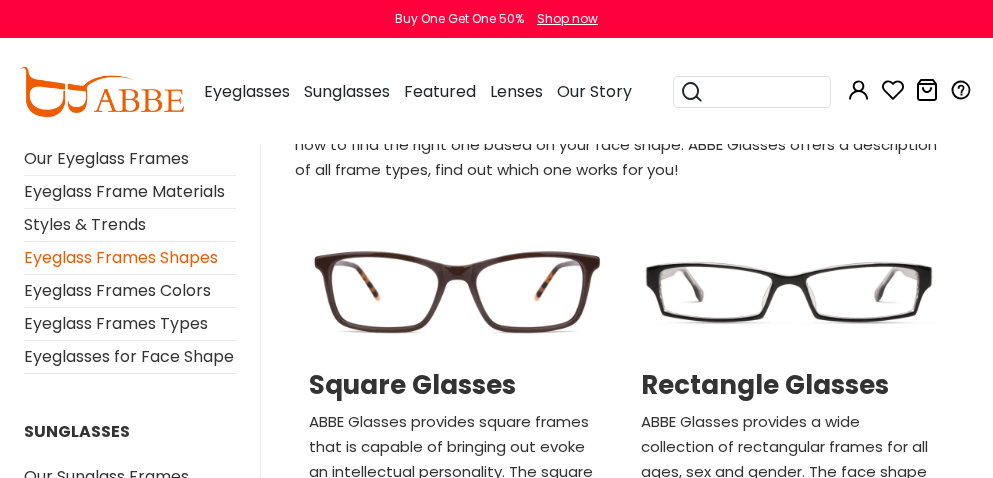 click at bounding box center (0, -29) 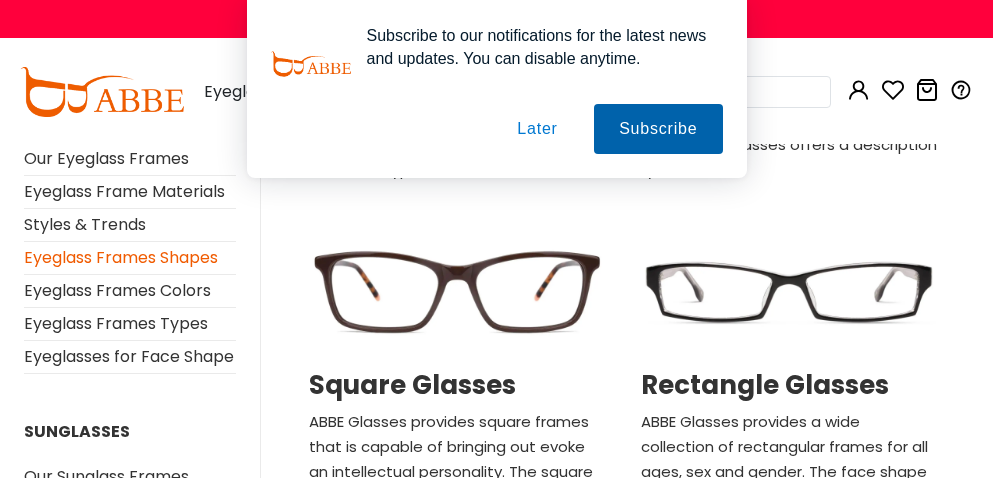click on "Subscribe" at bounding box center (658, 129) 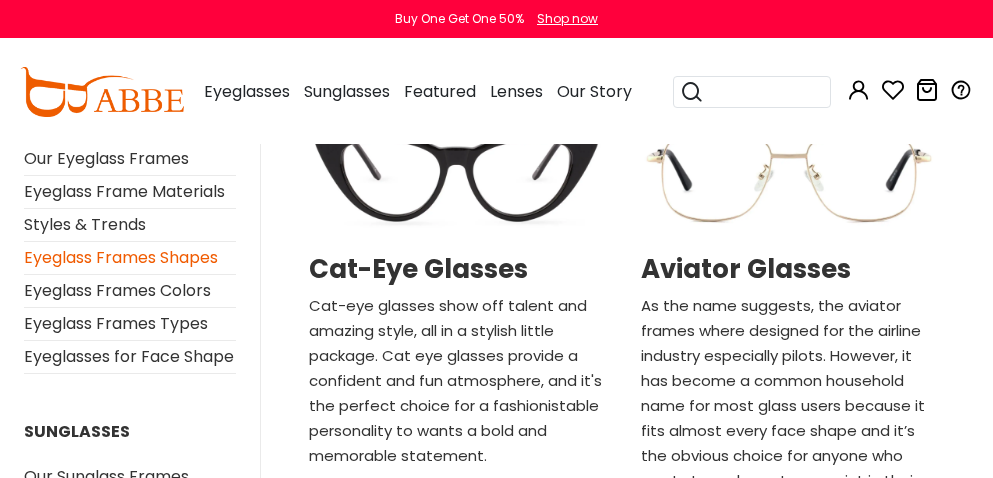 scroll, scrollTop: 1225, scrollLeft: 0, axis: vertical 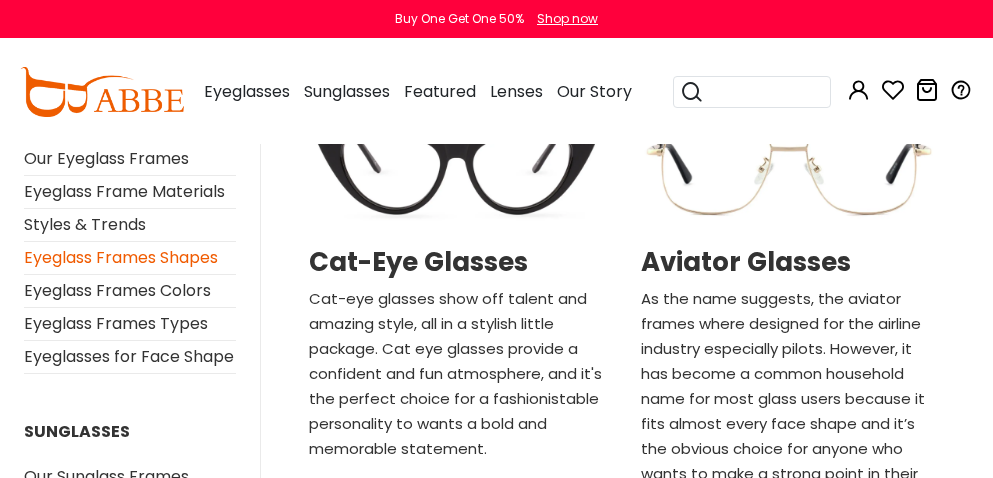 click at bounding box center [457, 169] 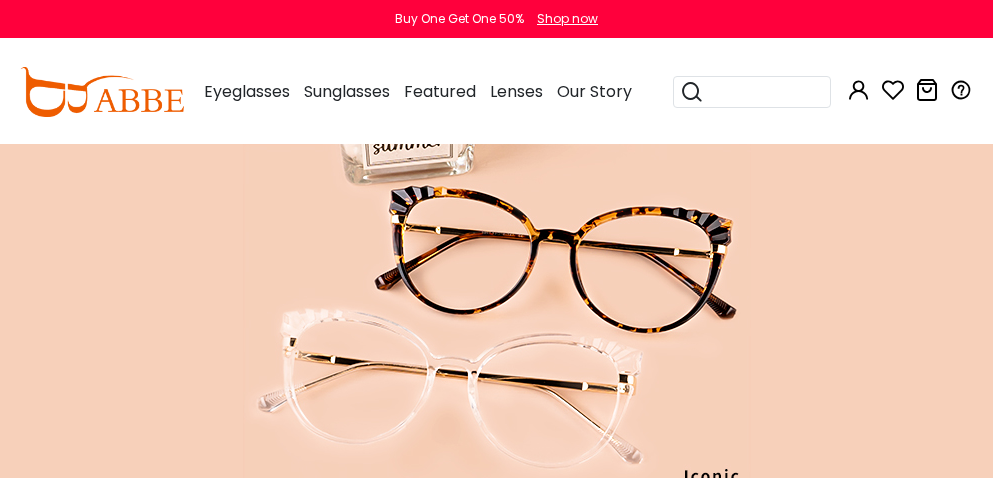 scroll, scrollTop: 0, scrollLeft: 0, axis: both 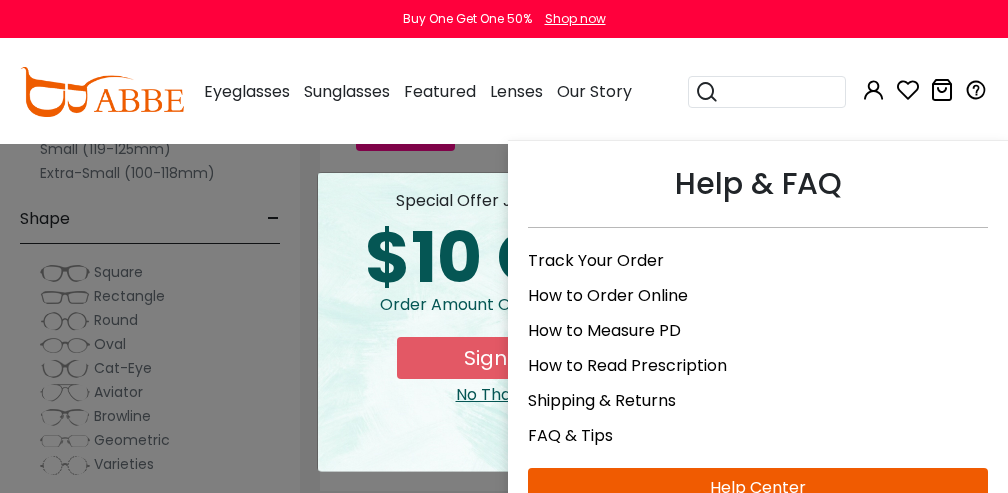 click on "Eyeglasses
Thanks for your subscription
Please use coupon code " NEWCOMER " to get high-quality frames for only $1 on your first order. We have a wide range of over 60 frames in stock to choose from.
Copy this coupon code by click the button below, or you can get this coupon code by checking your email laterly.
Copy
Buy One Get One 50%
Shop now
0 0" at bounding box center (504, 6479) 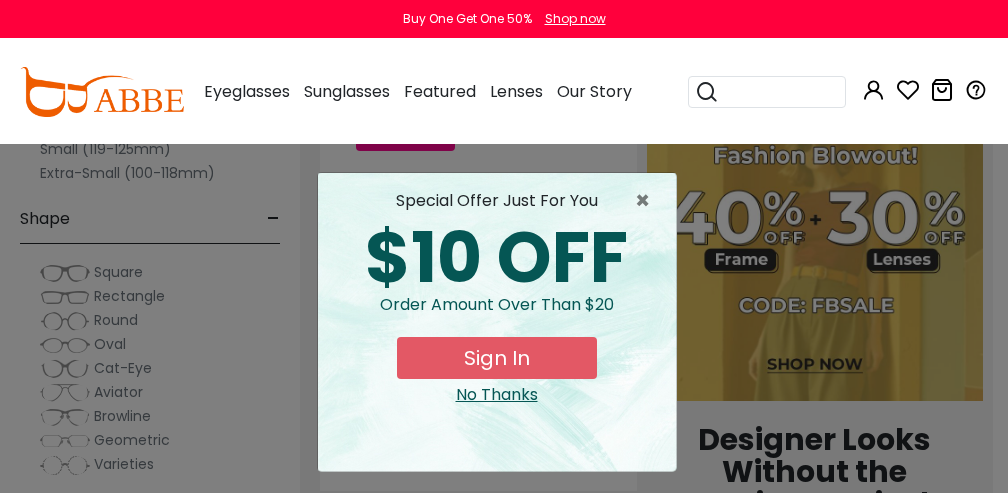 click on "Sign In" at bounding box center (497, 358) 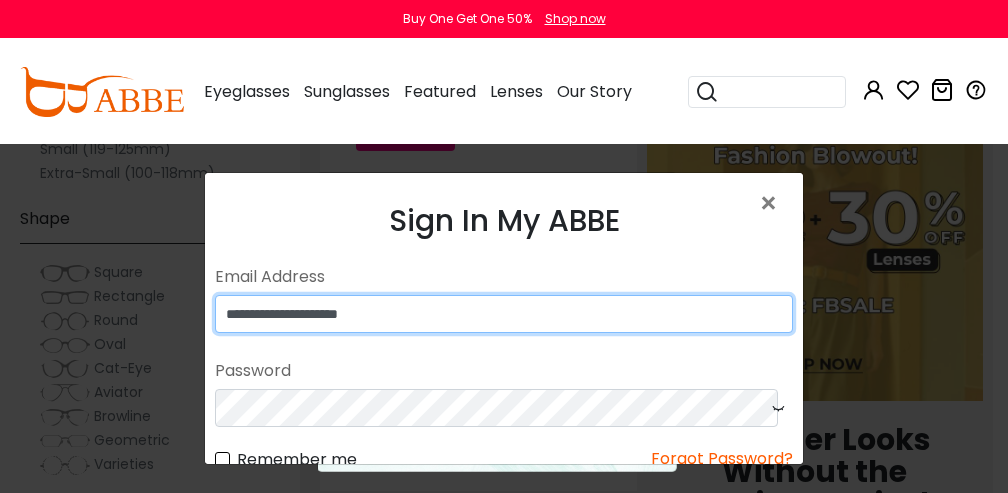 click on "**********" at bounding box center (504, 314) 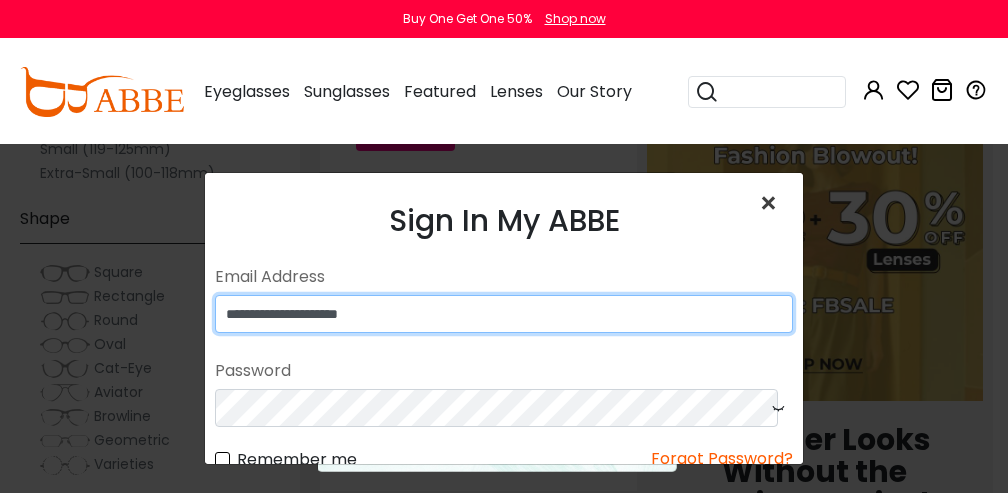 type on "**********" 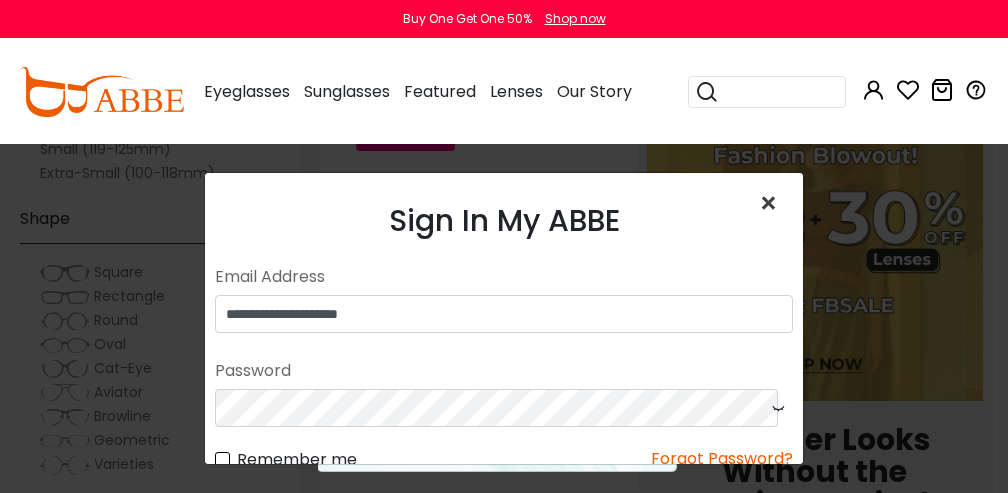 click on "×" at bounding box center [772, 203] 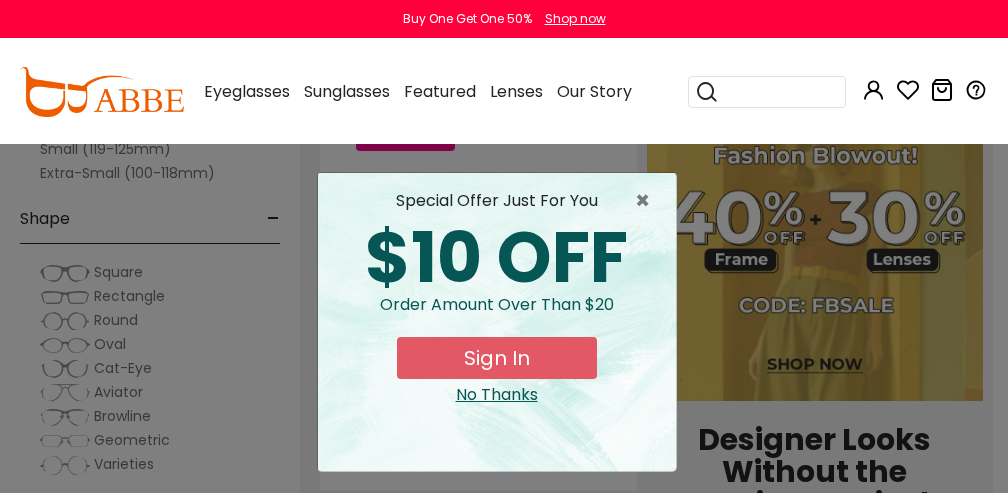 type 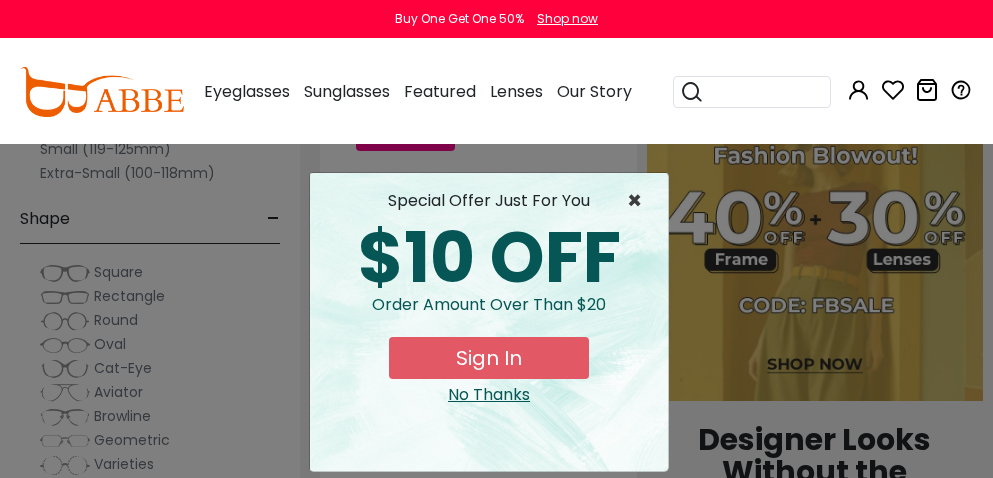 click on "×" at bounding box center (639, 201) 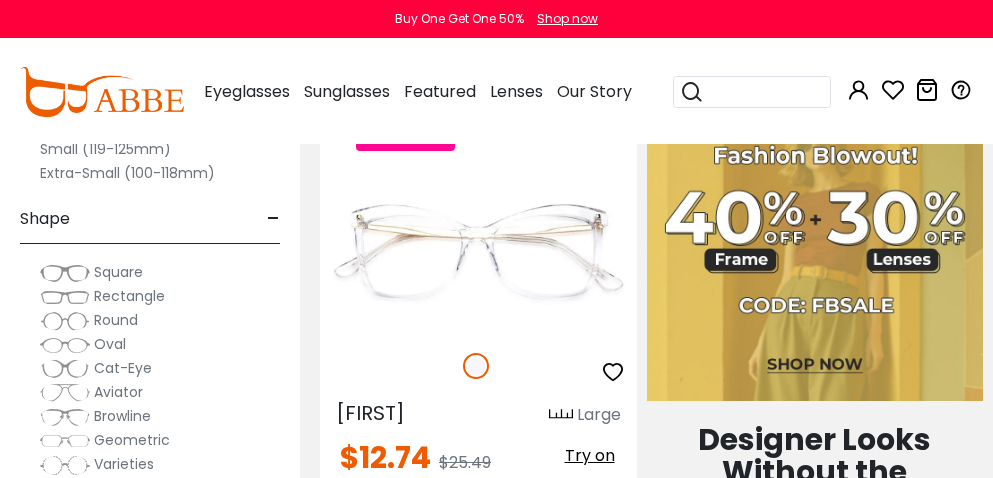 scroll, scrollTop: 1187, scrollLeft: 0, axis: vertical 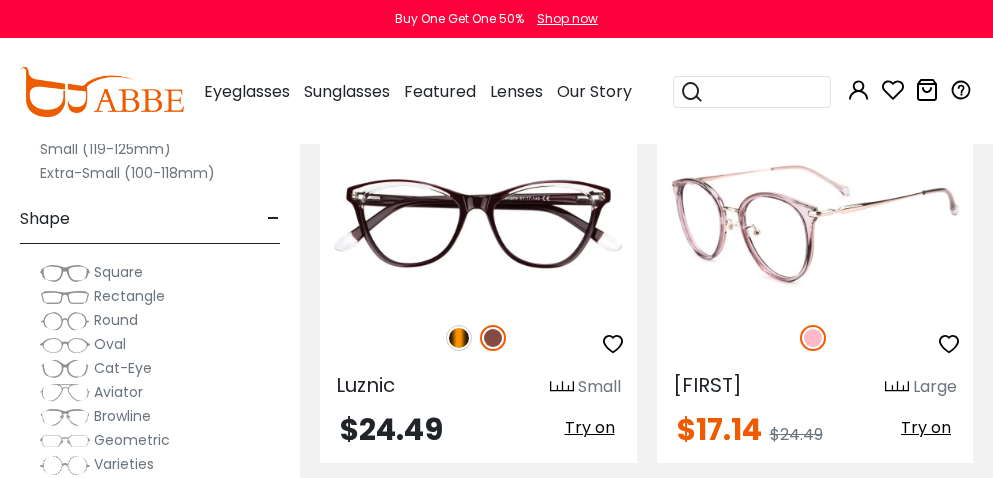 click at bounding box center (815, 224) 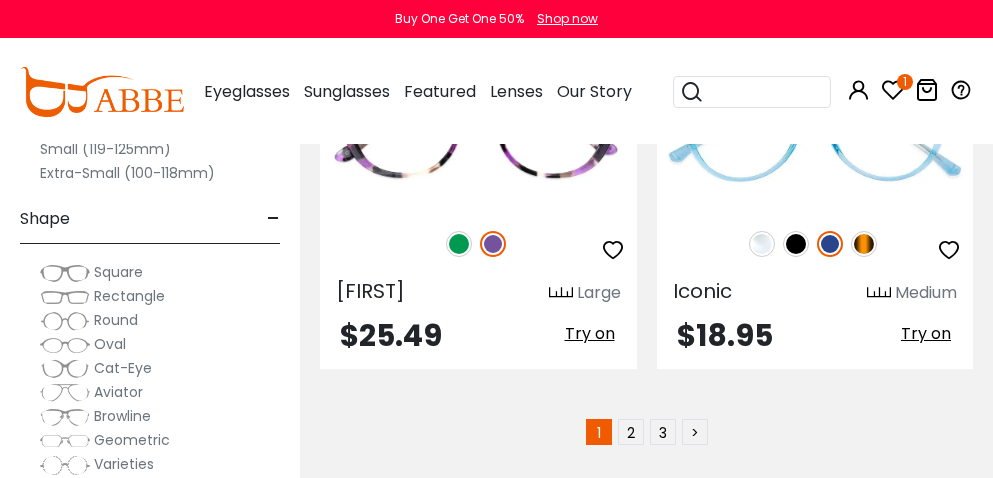 scroll, scrollTop: 13980, scrollLeft: 0, axis: vertical 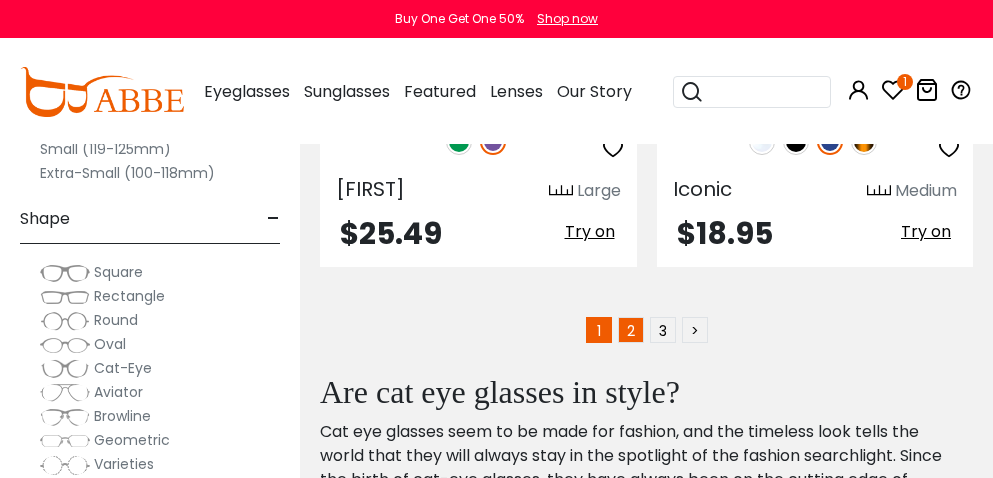 click on "2" at bounding box center (631, 330) 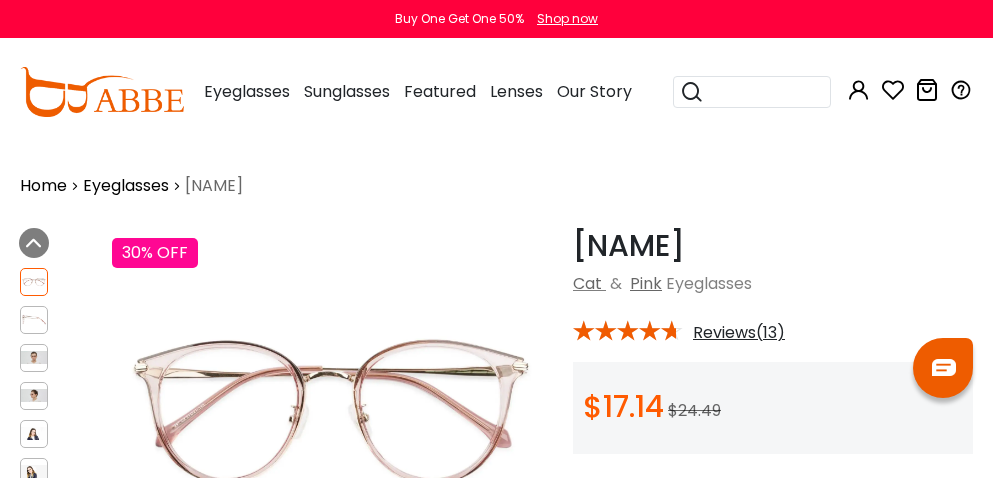 scroll, scrollTop: 0, scrollLeft: 0, axis: both 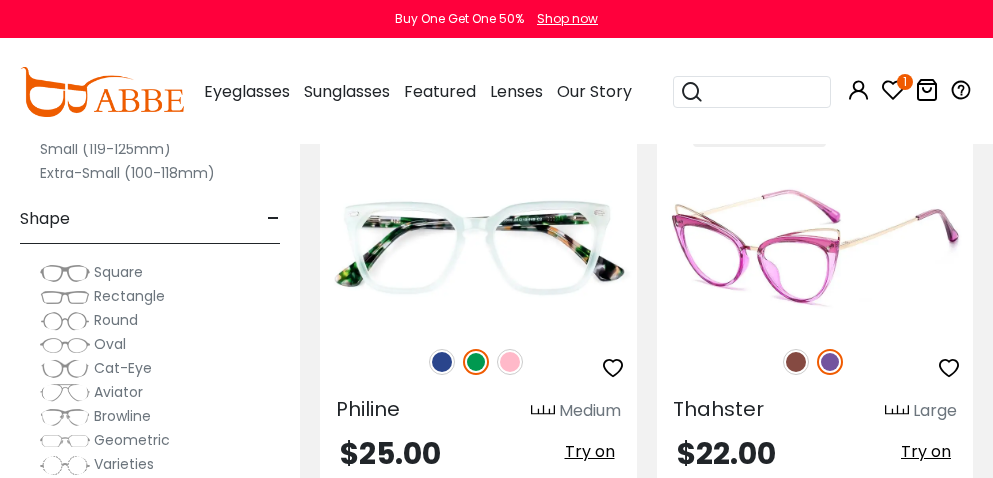 click at bounding box center [830, 362] 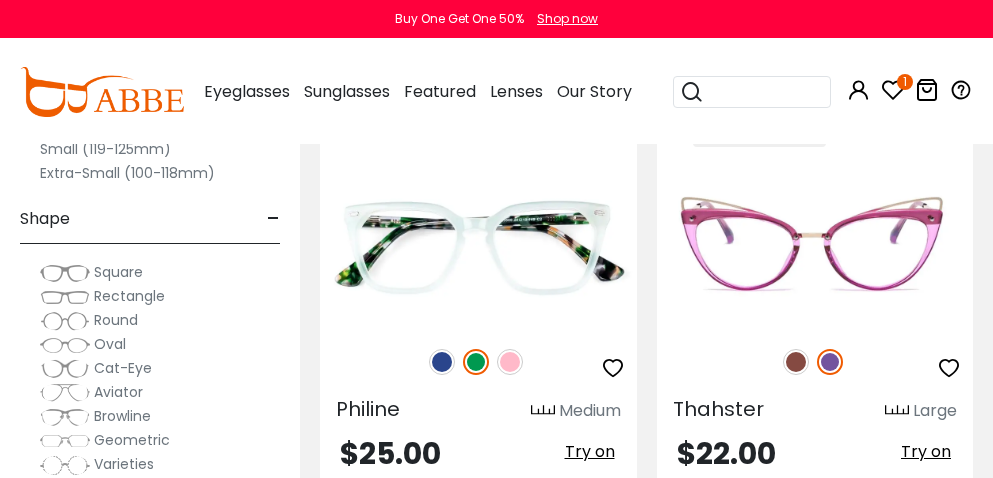 scroll, scrollTop: 1225, scrollLeft: 0, axis: vertical 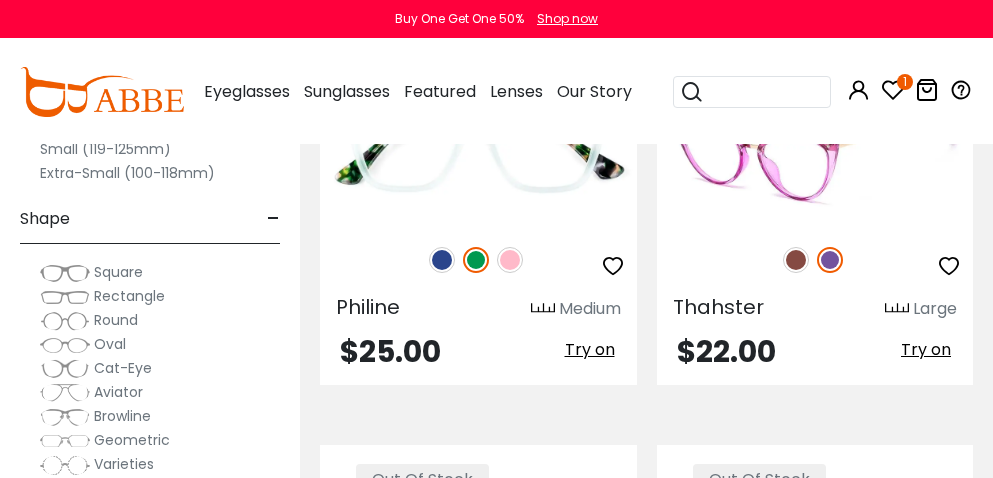 click at bounding box center [830, 260] 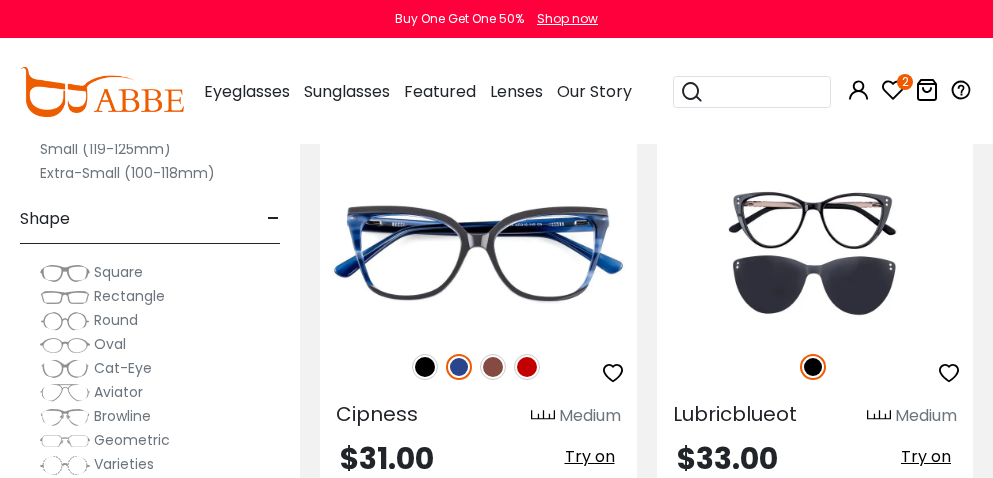 scroll, scrollTop: 3437, scrollLeft: 0, axis: vertical 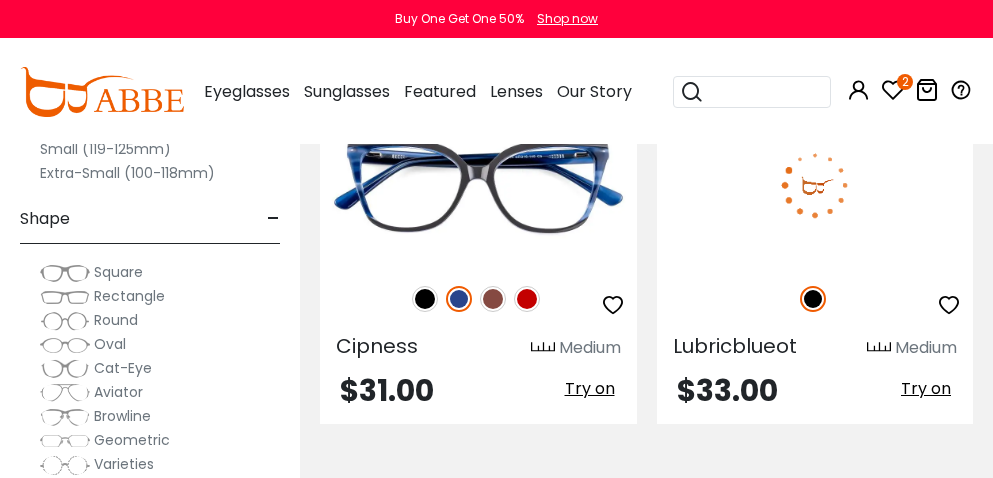 click at bounding box center (949, 305) 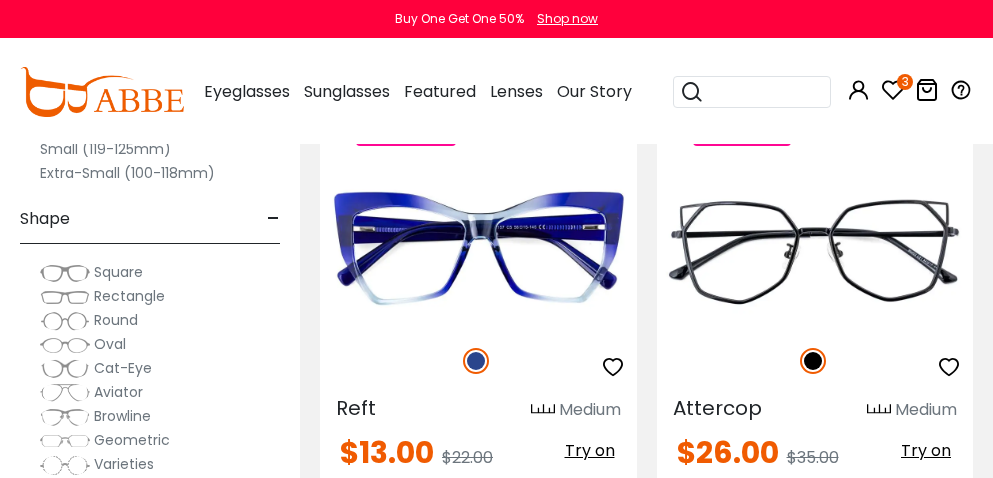 scroll, scrollTop: 7011, scrollLeft: 0, axis: vertical 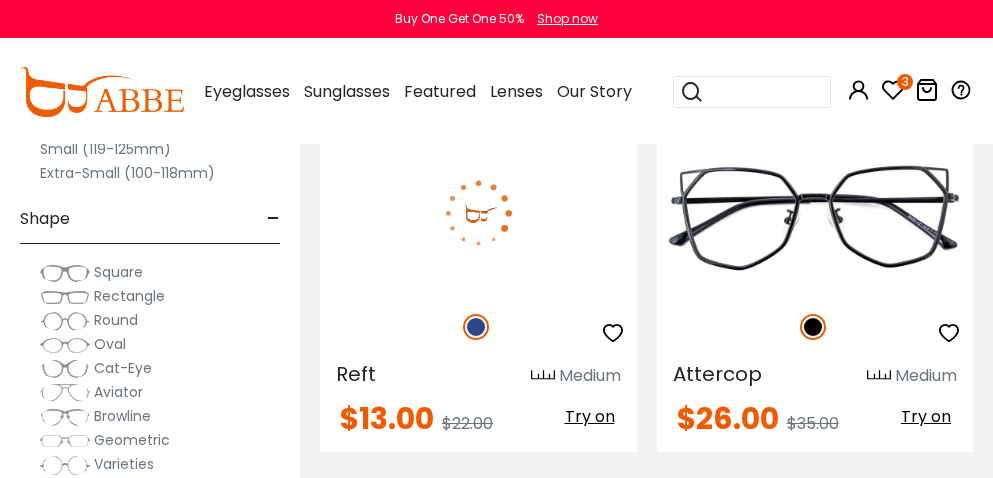 click at bounding box center (613, 333) 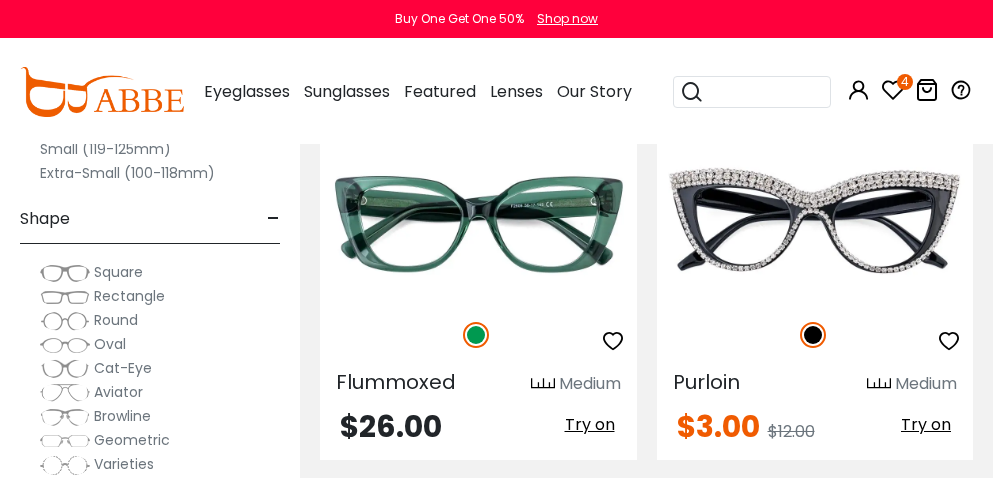 scroll, scrollTop: 7487, scrollLeft: 0, axis: vertical 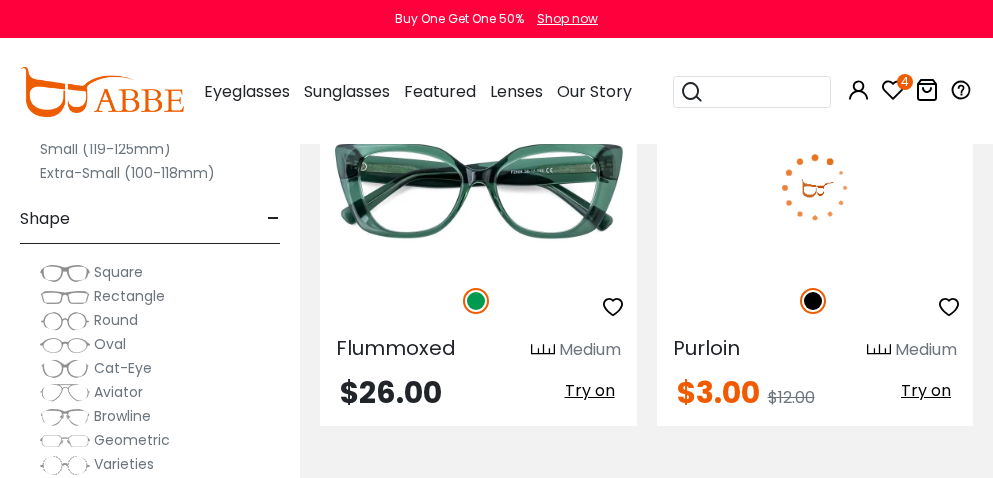 click at bounding box center (949, 307) 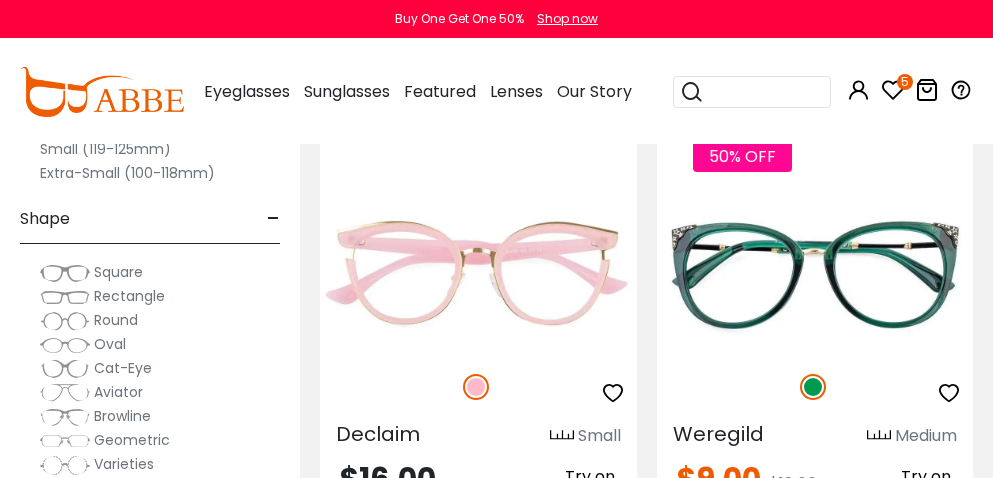 scroll, scrollTop: 12388, scrollLeft: 0, axis: vertical 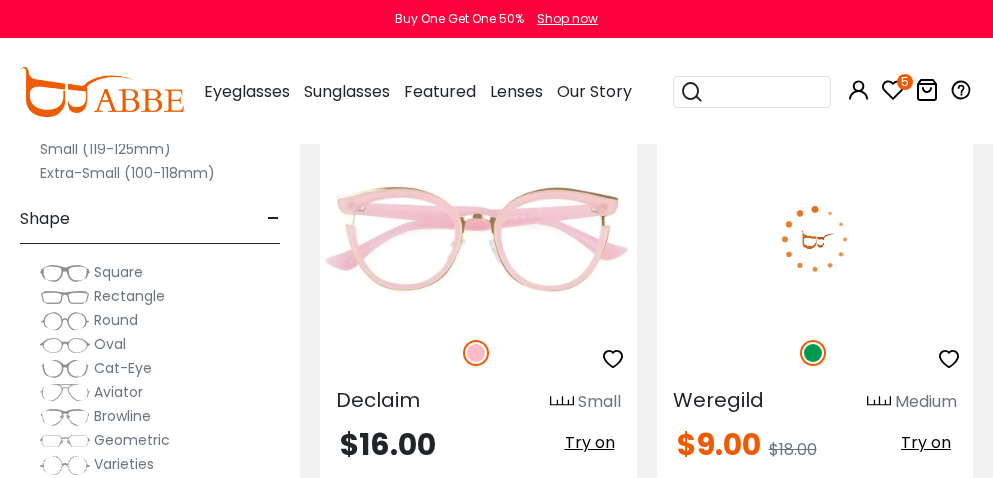click at bounding box center (949, 359) 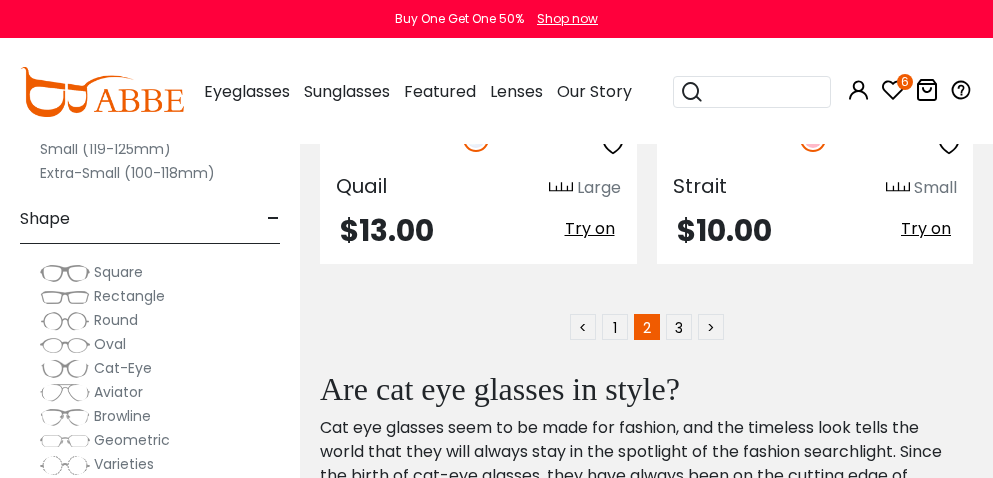 scroll, scrollTop: 13987, scrollLeft: 0, axis: vertical 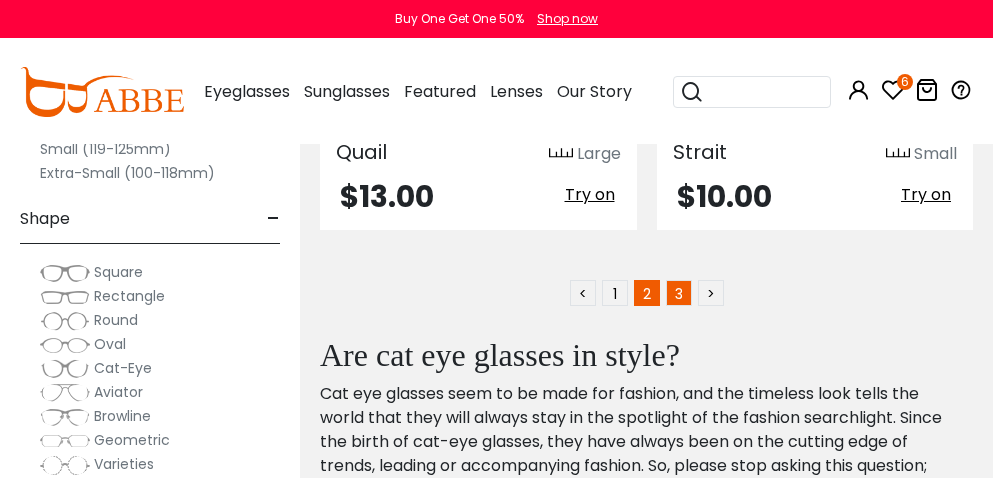 click on "3" at bounding box center [679, 293] 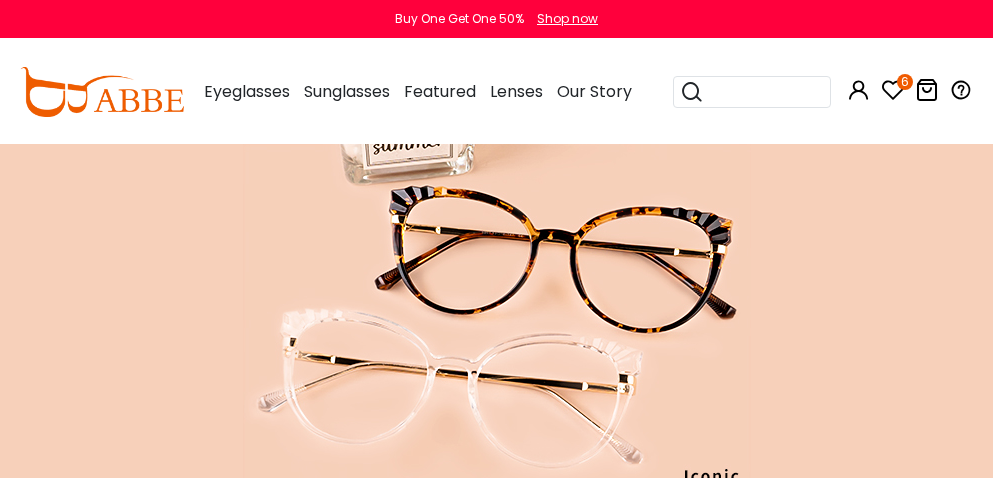 scroll, scrollTop: 0, scrollLeft: 0, axis: both 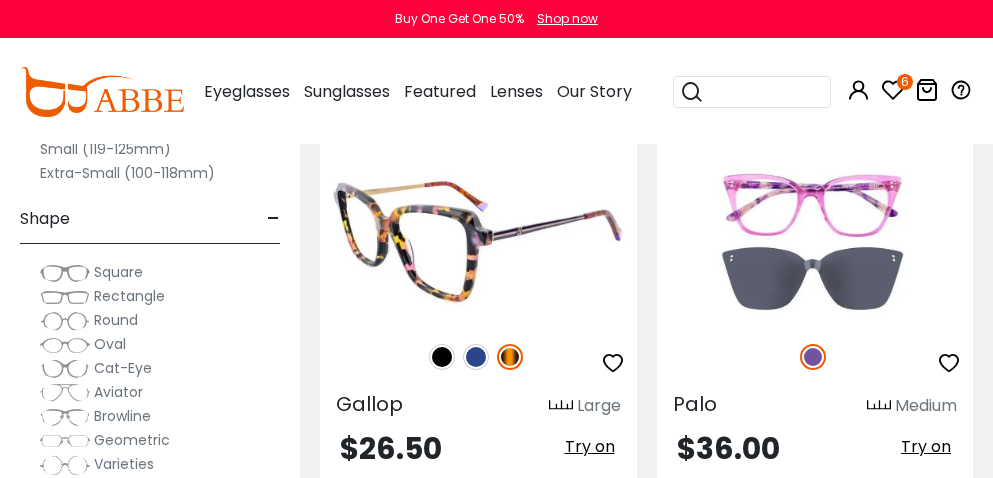 click at bounding box center [476, 357] 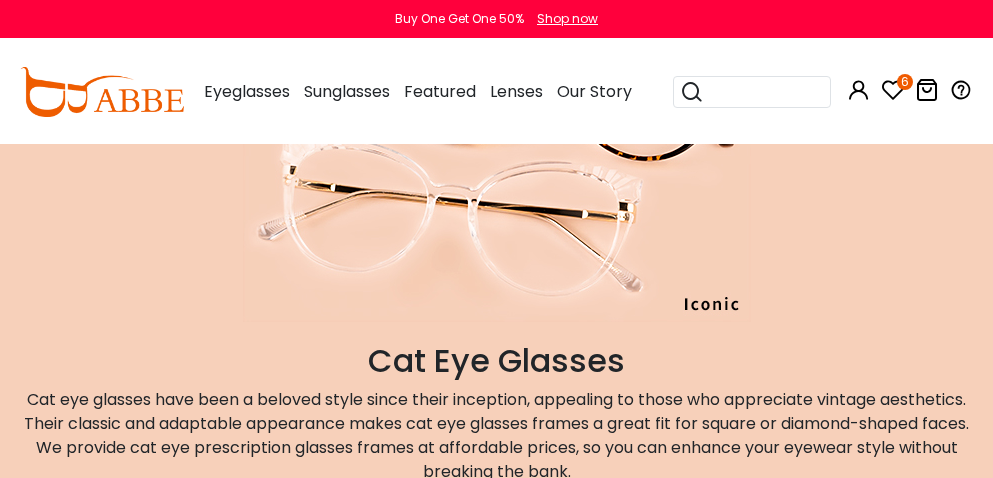 scroll, scrollTop: 0, scrollLeft: 0, axis: both 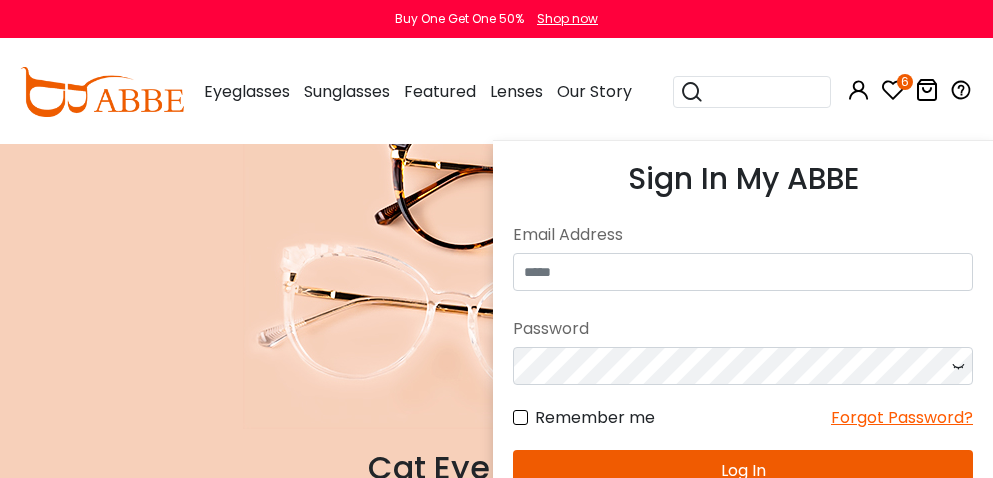 click at bounding box center (859, 90) 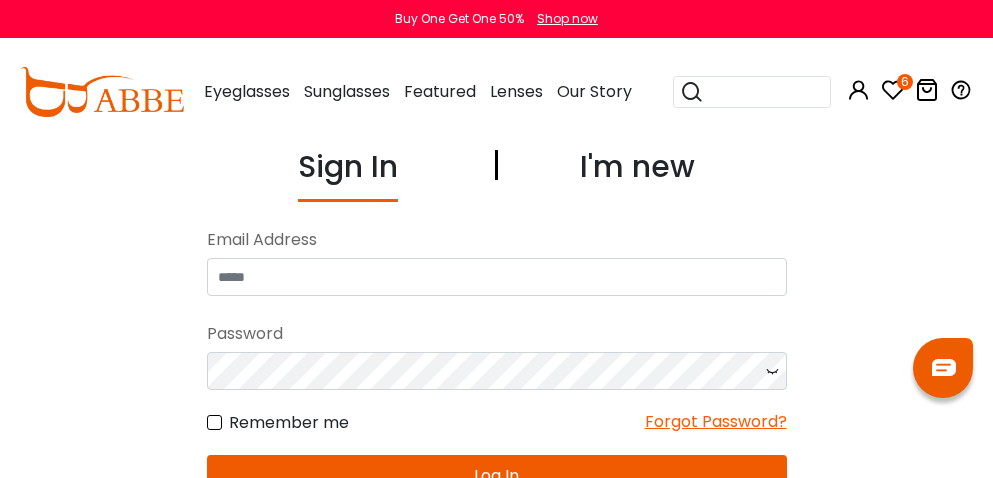 scroll, scrollTop: 0, scrollLeft: 0, axis: both 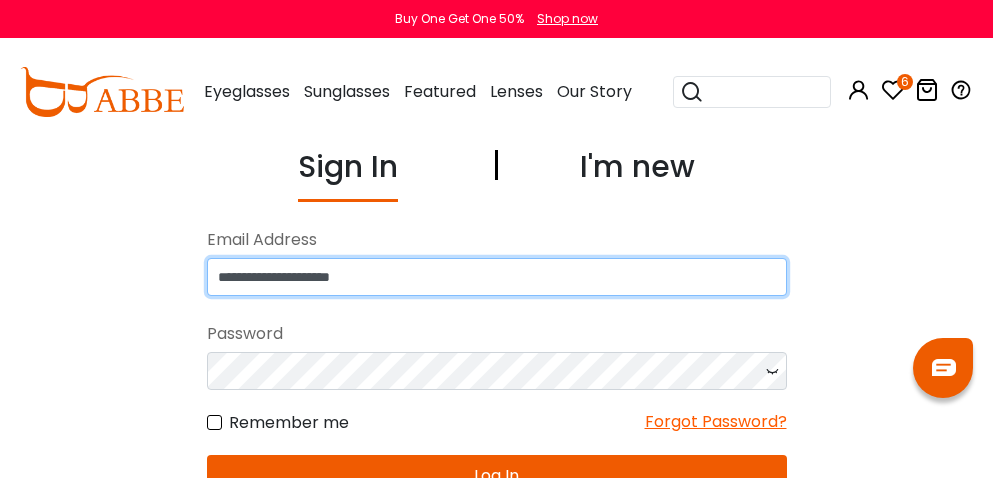 type on "**********" 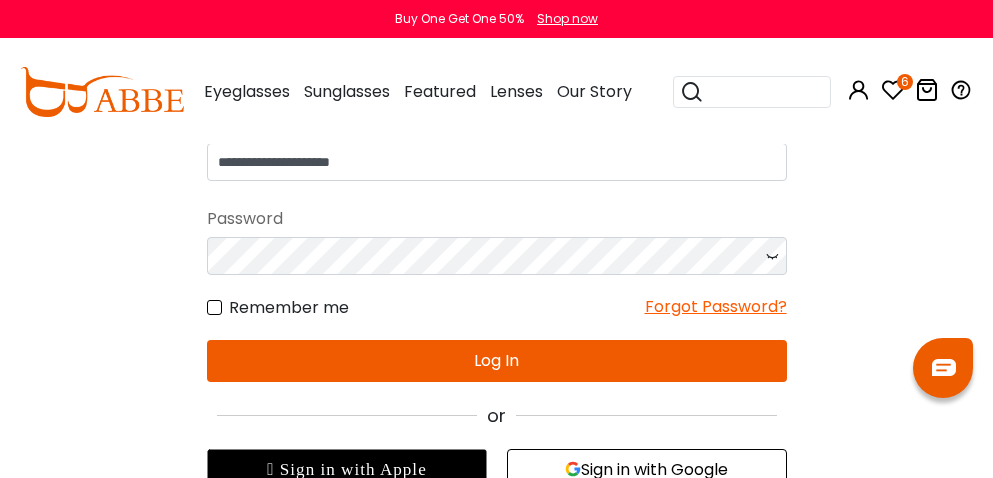 scroll, scrollTop: 141, scrollLeft: 0, axis: vertical 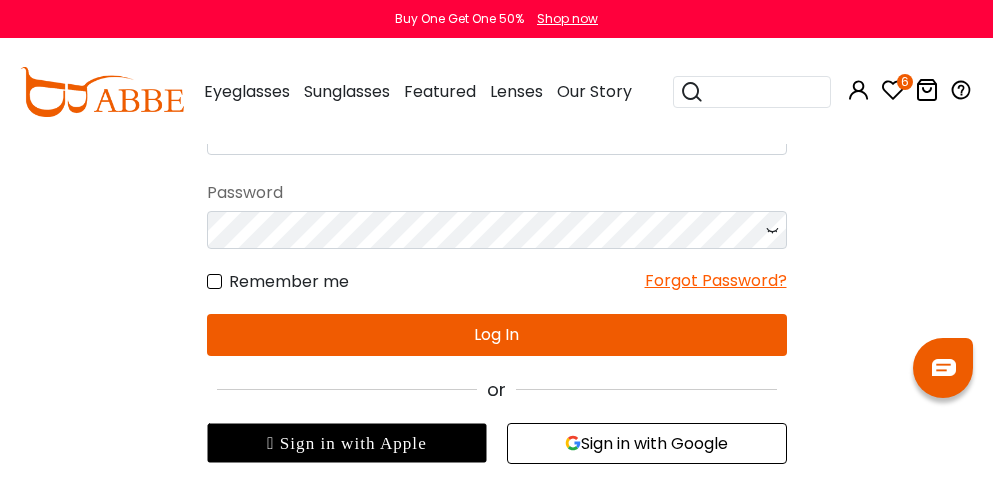 click on "Sign in with Google" at bounding box center (647, 443) 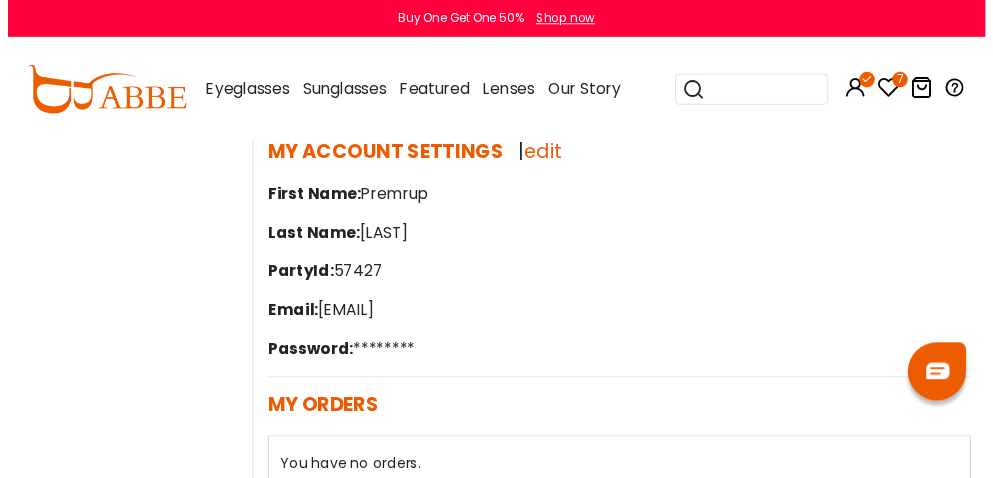 scroll, scrollTop: 0, scrollLeft: 0, axis: both 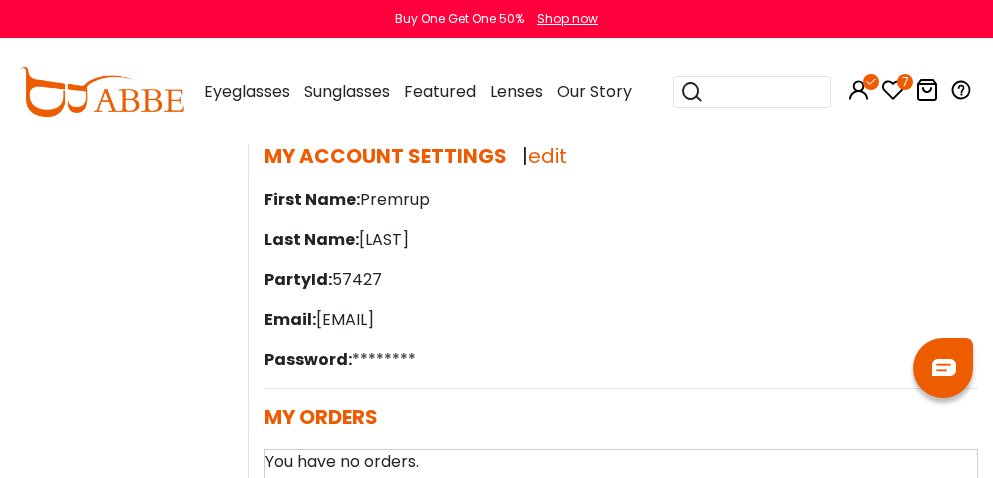 click at bounding box center (893, 90) 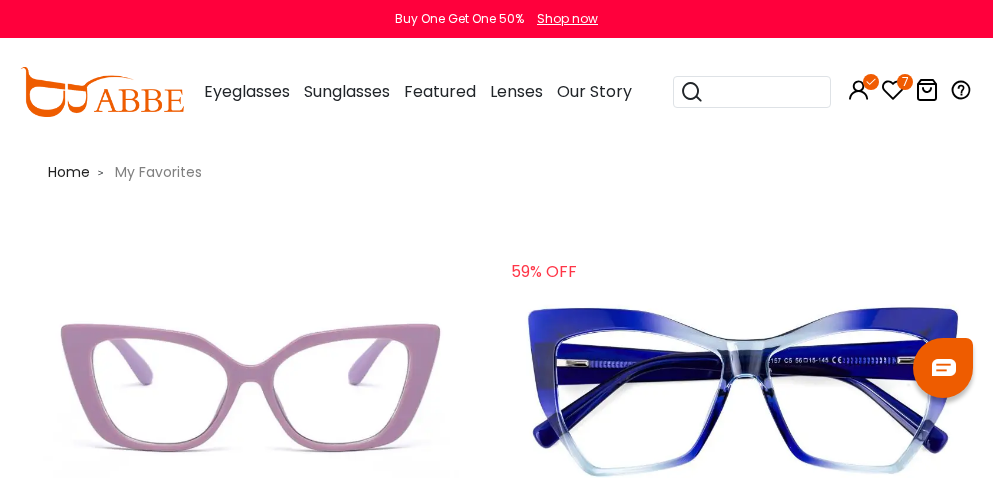 scroll, scrollTop: 0, scrollLeft: 0, axis: both 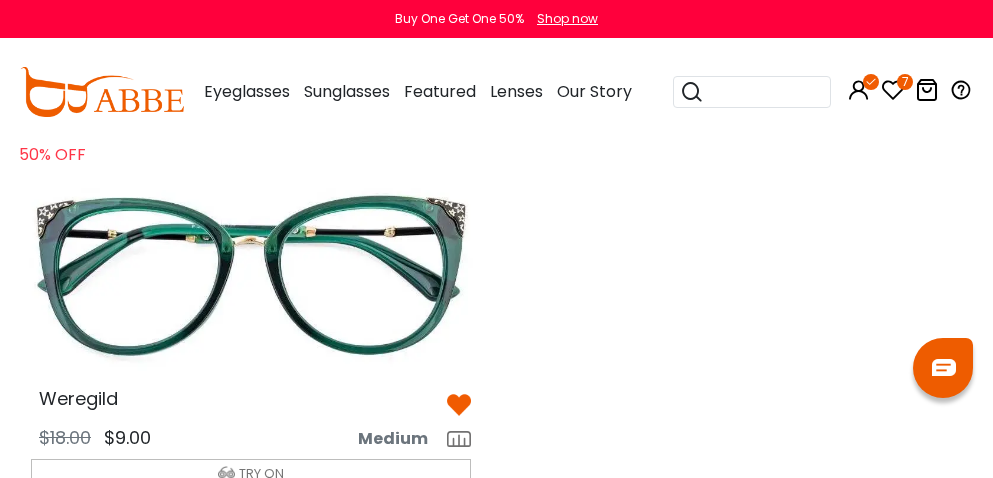 click at bounding box center (251, 273) 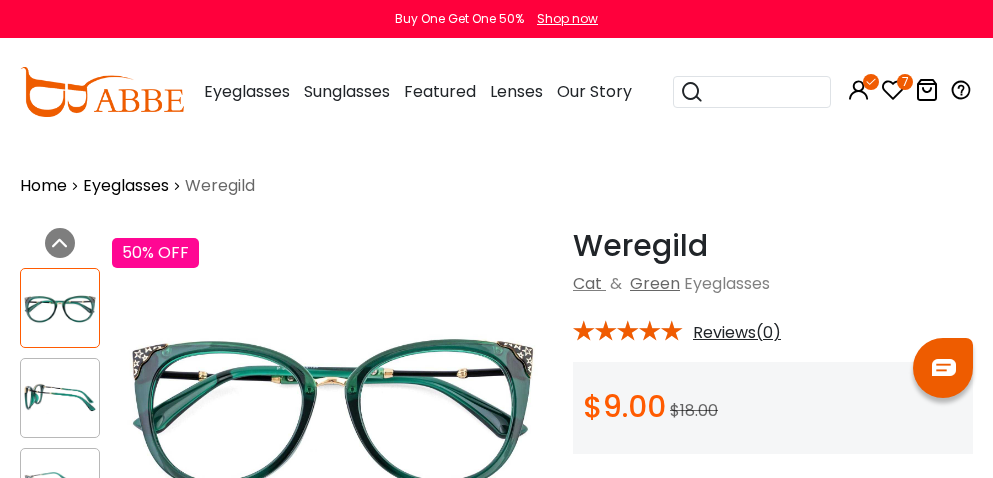 scroll, scrollTop: 0, scrollLeft: 0, axis: both 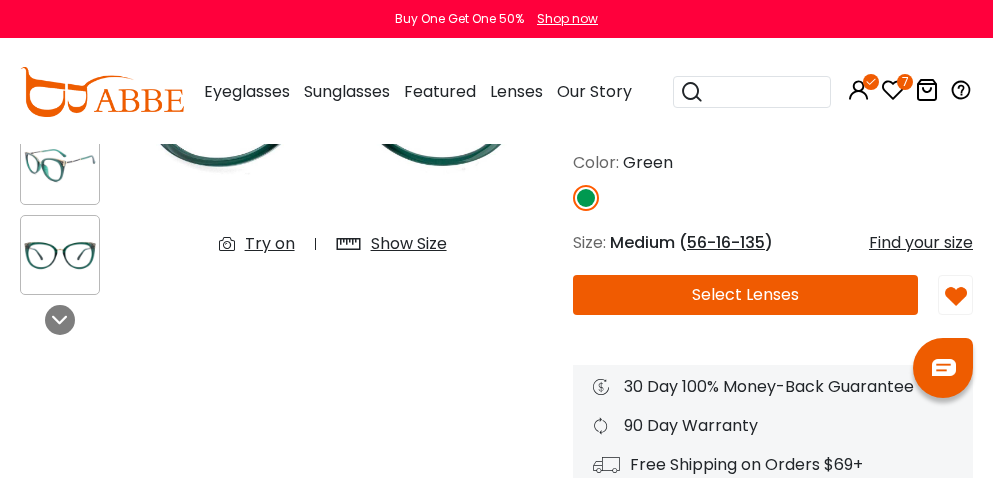 click on "Select Lenses" at bounding box center (745, 295) 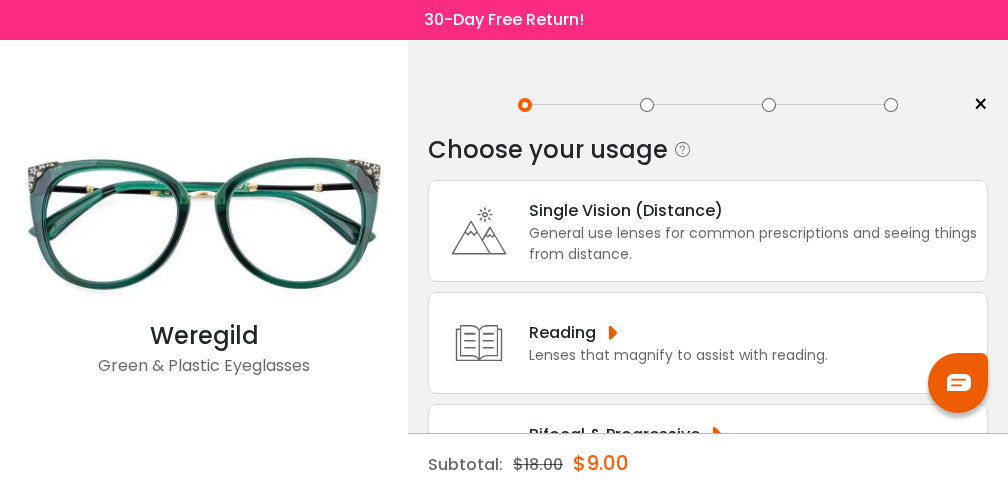 scroll, scrollTop: 0, scrollLeft: 0, axis: both 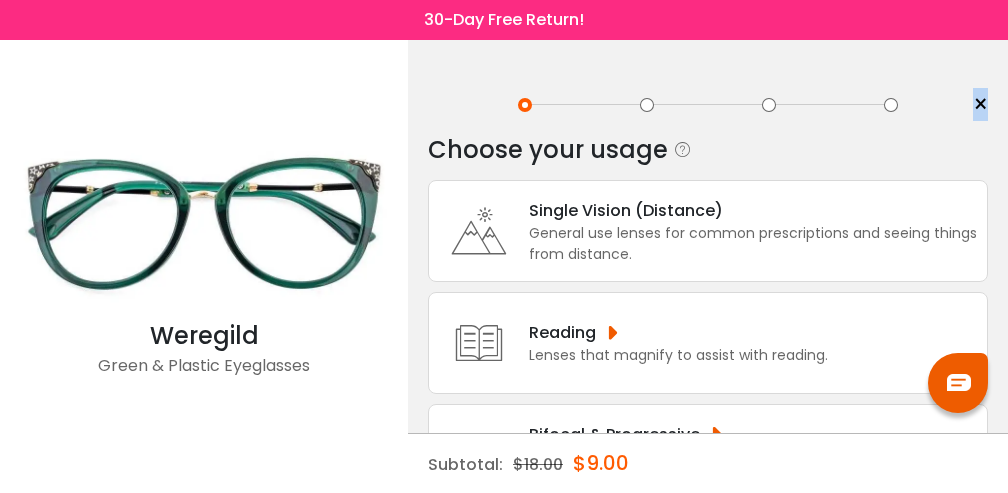 drag, startPoint x: 997, startPoint y: 82, endPoint x: 998, endPoint y: 102, distance: 20.024984 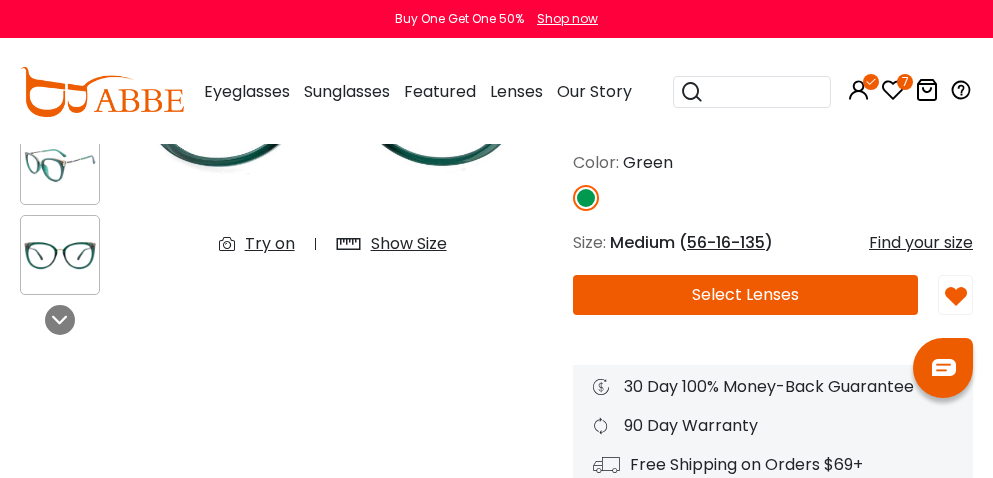 scroll, scrollTop: 0, scrollLeft: 0, axis: both 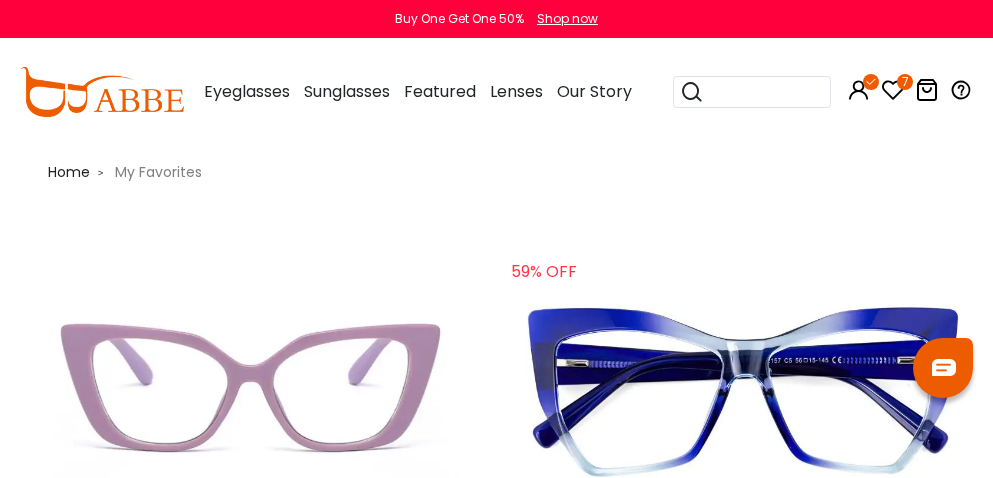 click at bounding box center (251, 390) 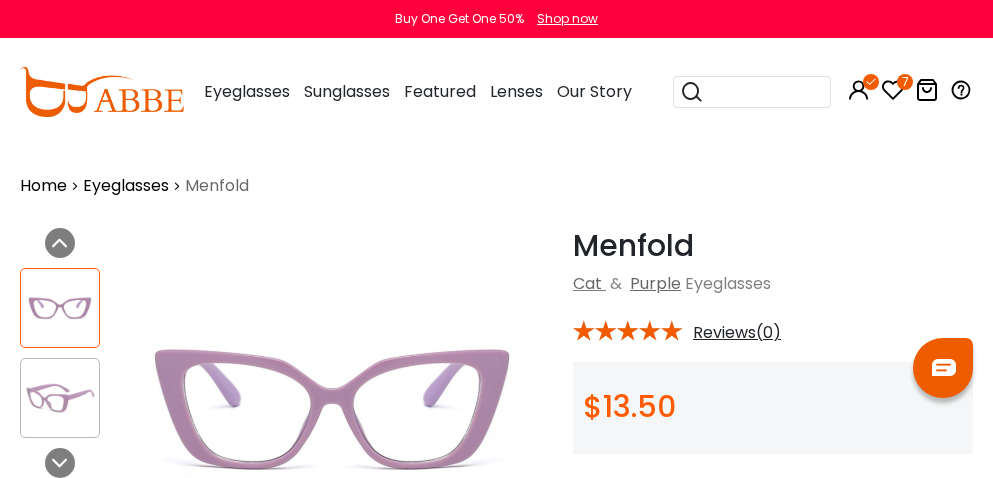 scroll, scrollTop: 0, scrollLeft: 0, axis: both 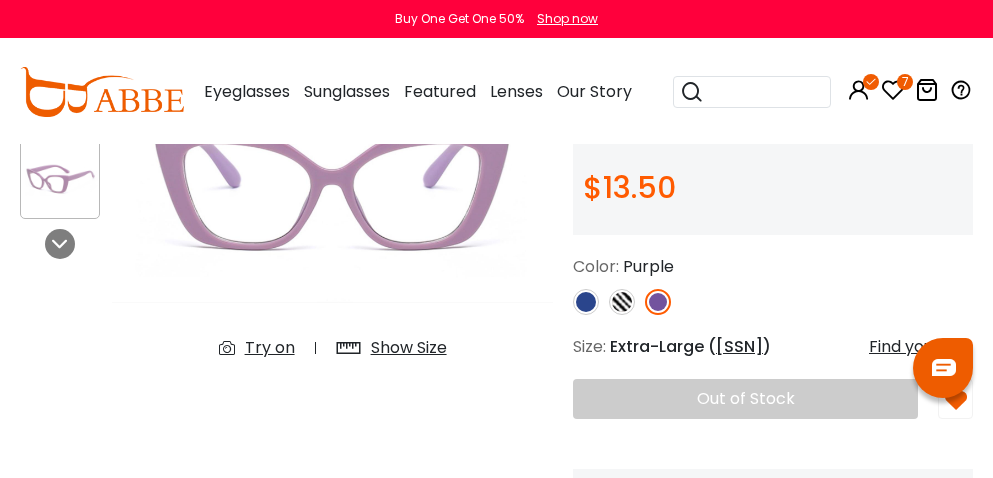 click at bounding box center [586, 302] 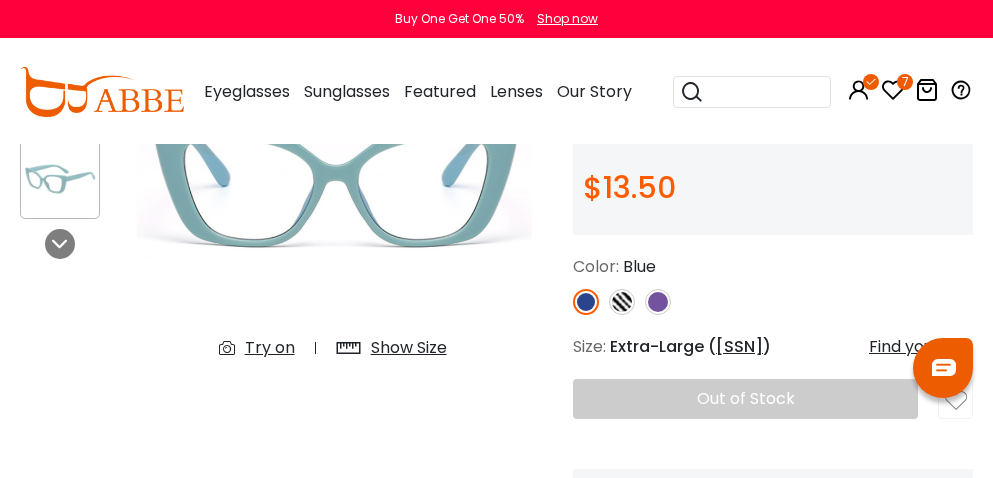 click at bounding box center [658, 302] 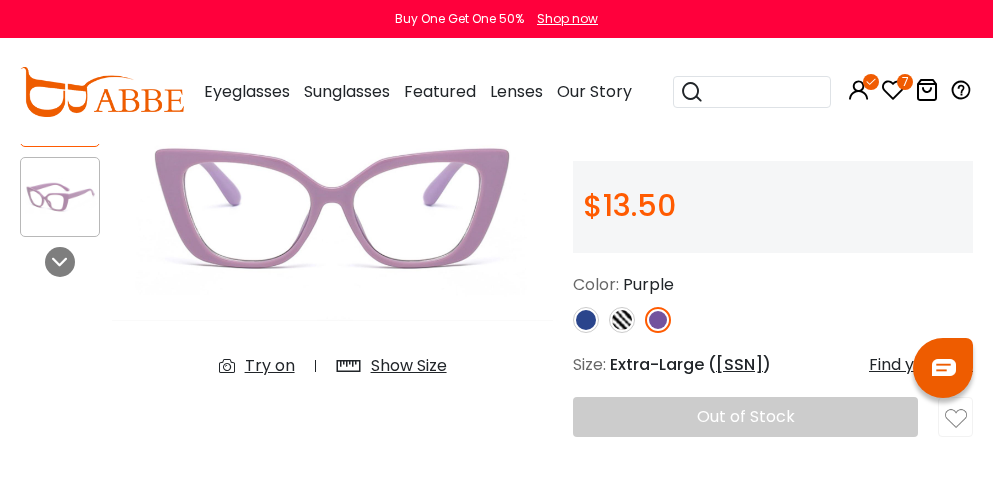 scroll, scrollTop: 207, scrollLeft: 0, axis: vertical 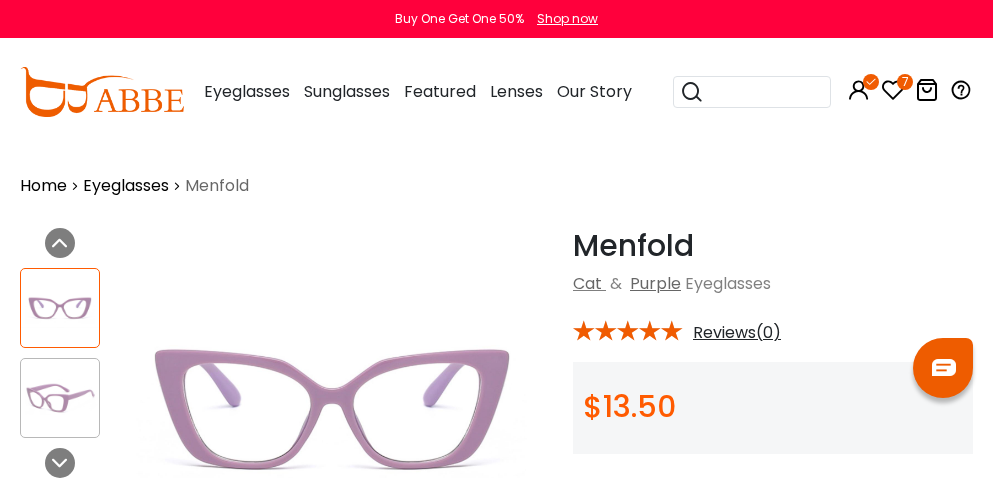 click at bounding box center [332, 411] 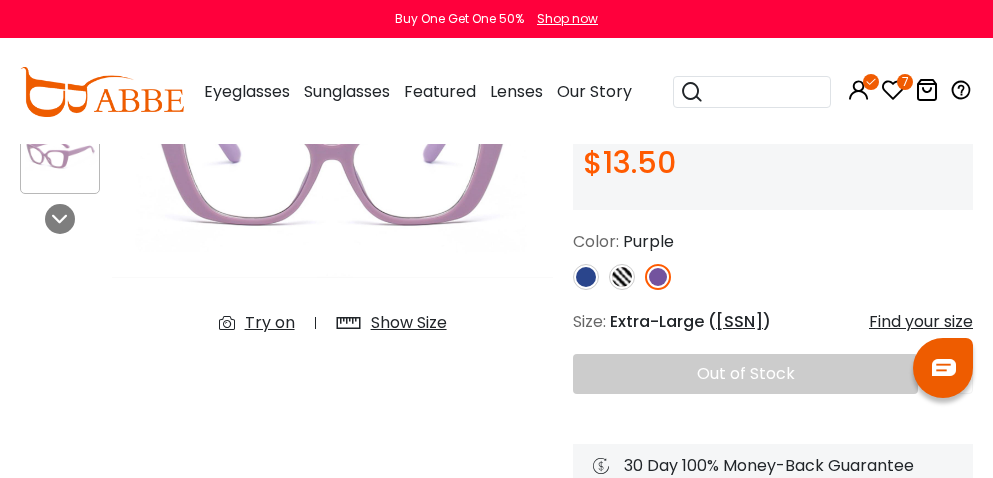 scroll, scrollTop: 274, scrollLeft: 0, axis: vertical 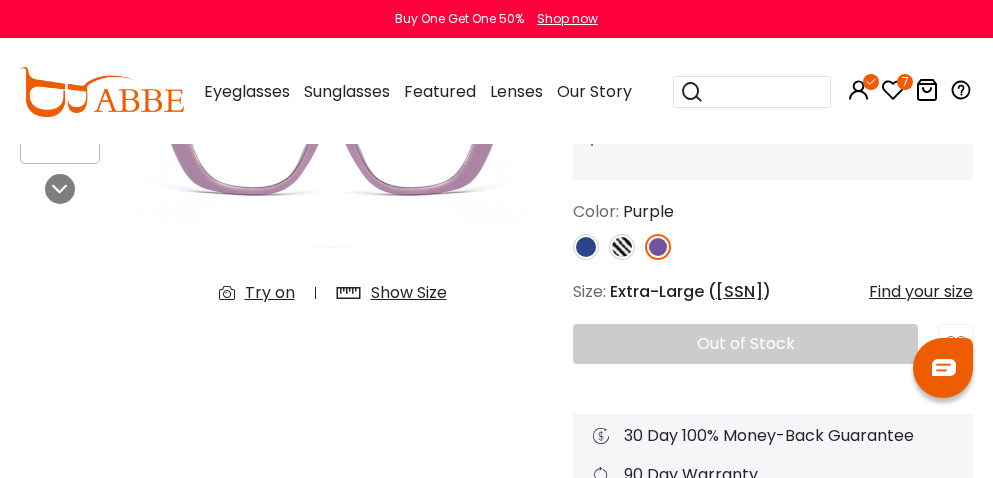 click at bounding box center (658, 247) 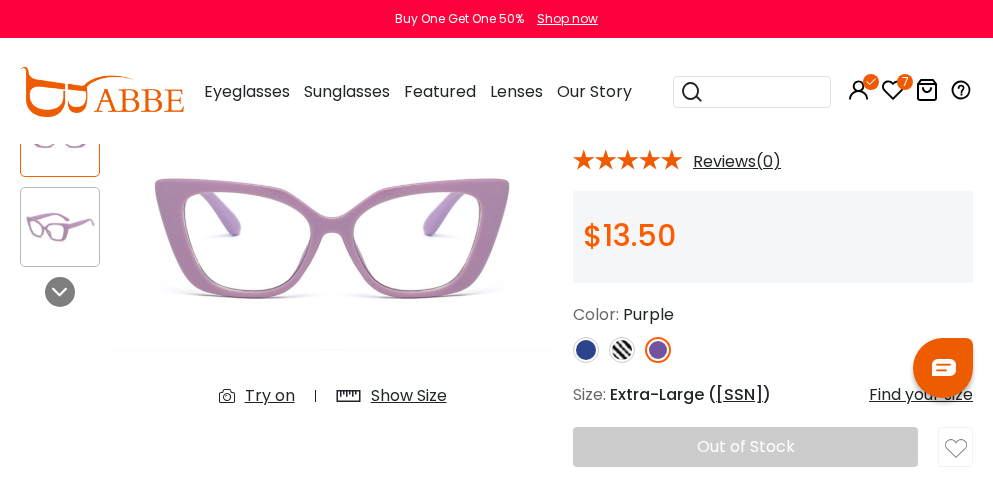 scroll, scrollTop: 0, scrollLeft: 0, axis: both 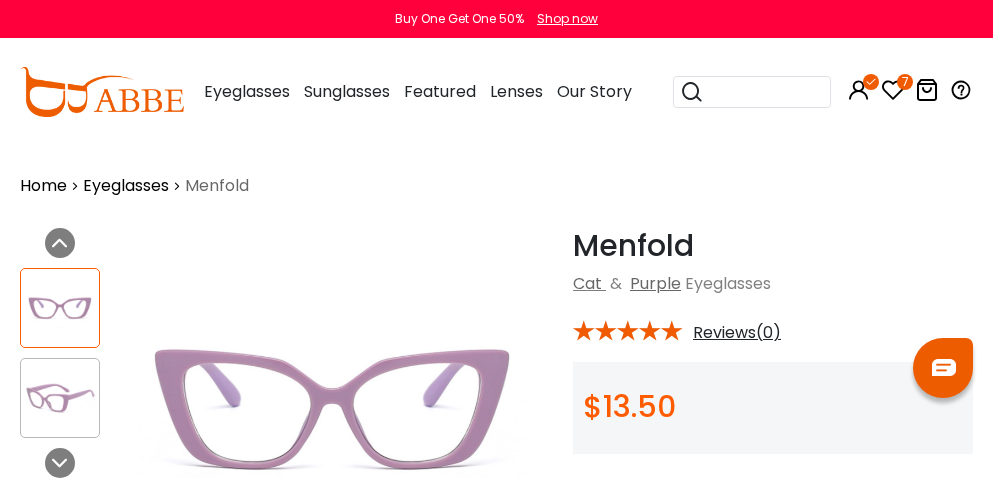 click on "Menfold" at bounding box center [773, 246] 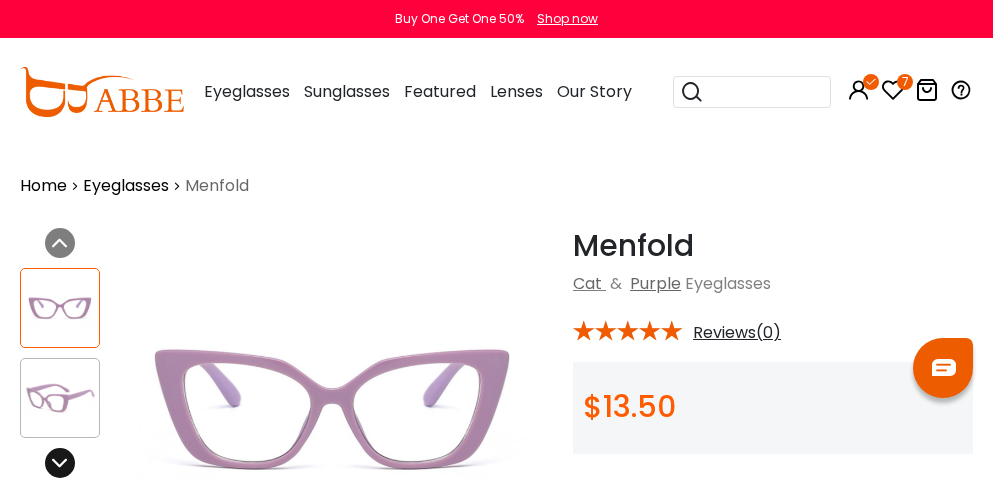 click at bounding box center (60, 463) 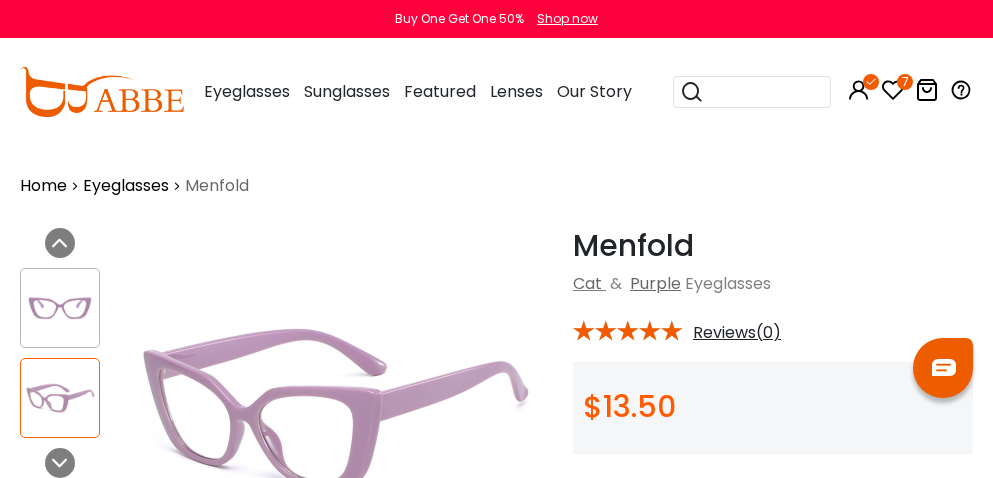 click at bounding box center (943, 368) 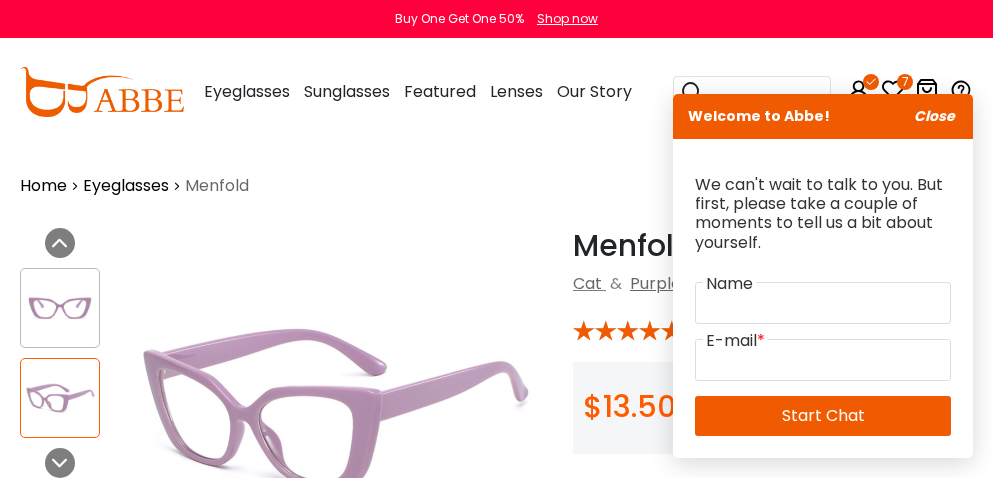 click on "Close" at bounding box center (934, 116) 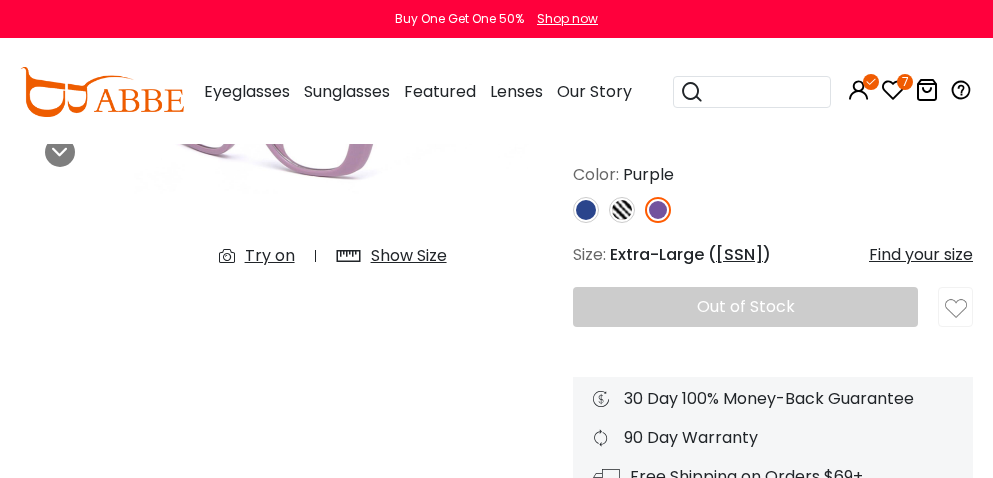 scroll, scrollTop: 323, scrollLeft: 0, axis: vertical 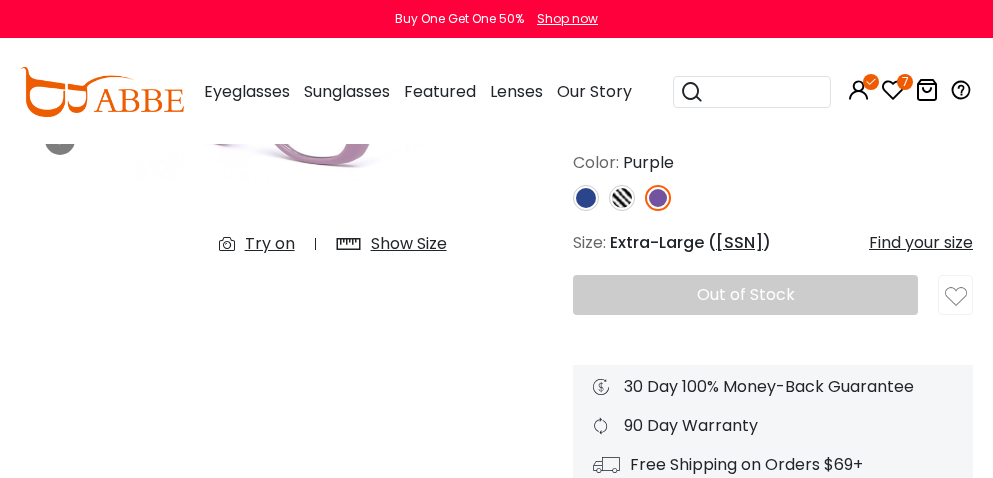 click on "7" at bounding box center (905, 82) 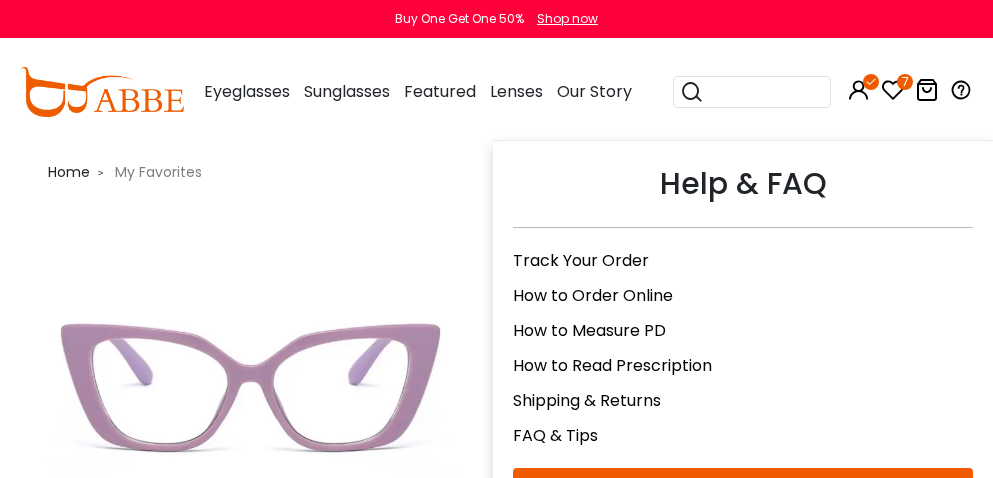 scroll, scrollTop: 0, scrollLeft: 0, axis: both 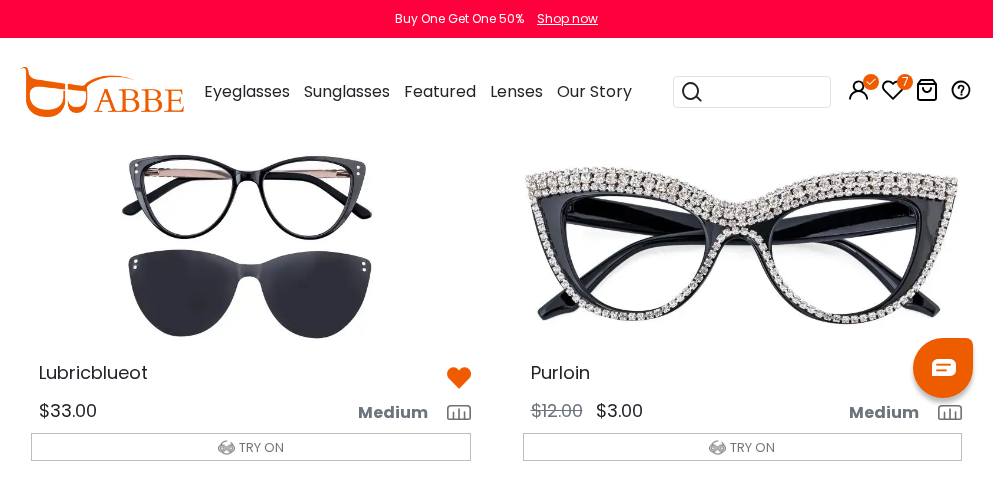 click at bounding box center (251, 246) 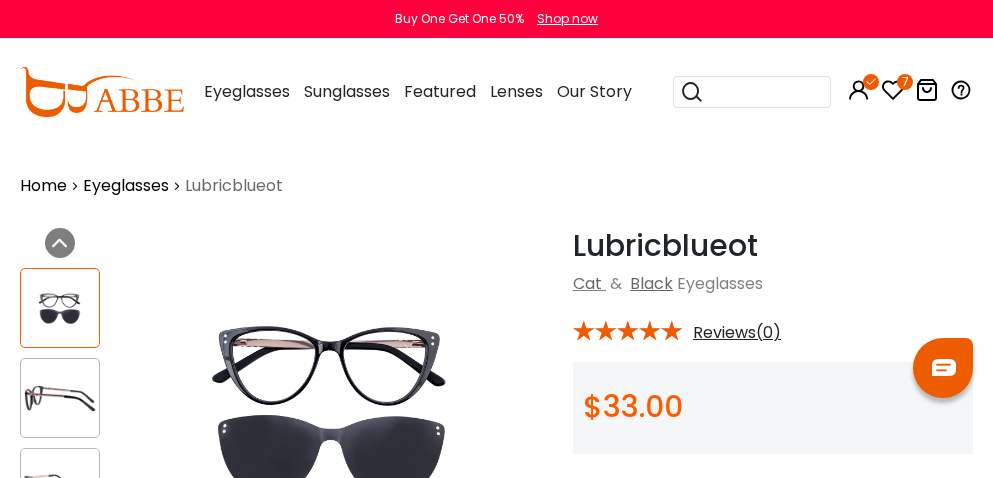 scroll, scrollTop: 0, scrollLeft: 0, axis: both 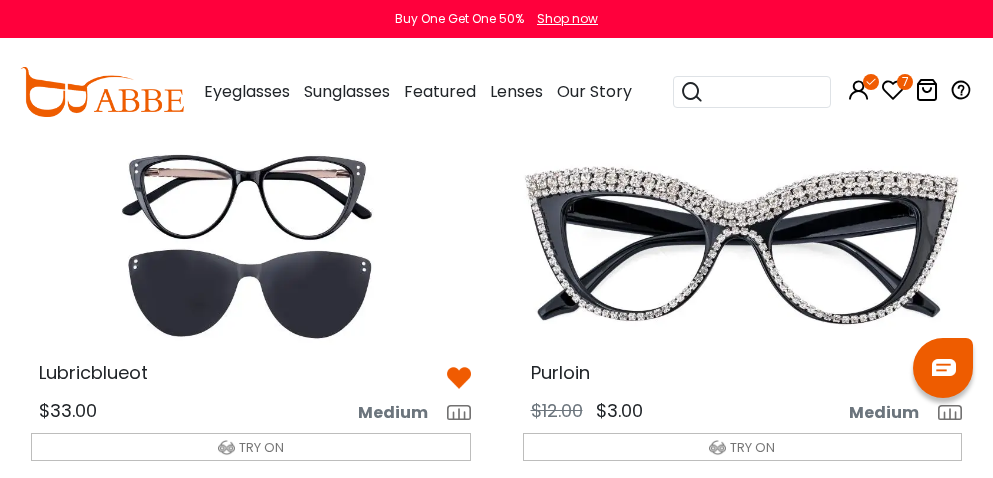 click at bounding box center [743, 246] 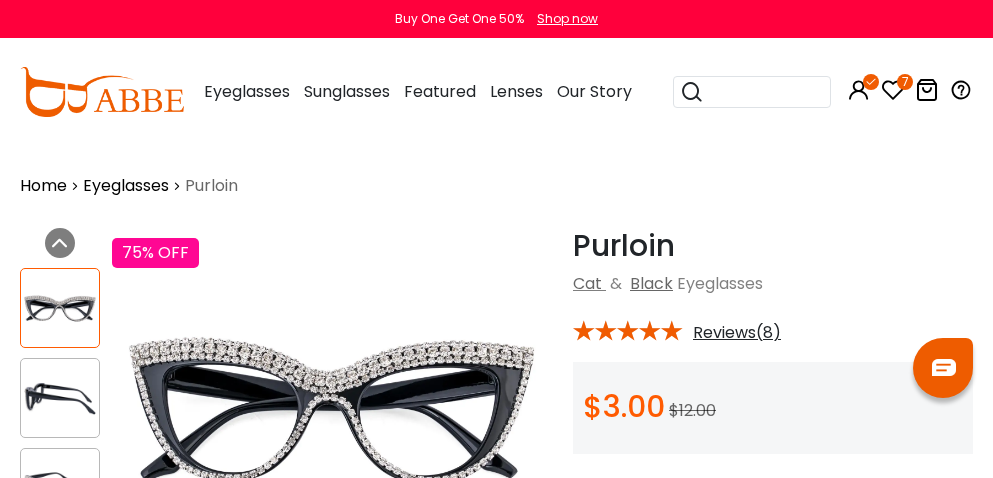 scroll, scrollTop: 0, scrollLeft: 0, axis: both 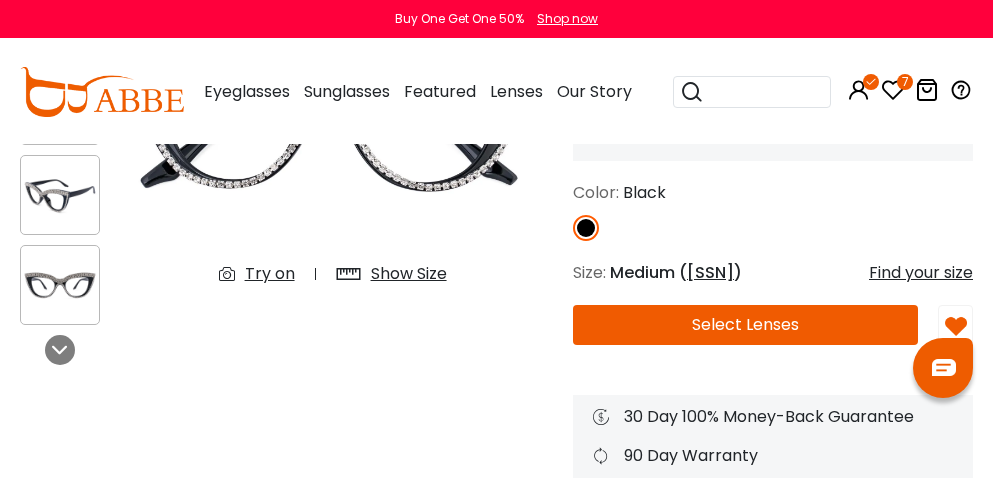 click on "Select Lenses" at bounding box center (745, 325) 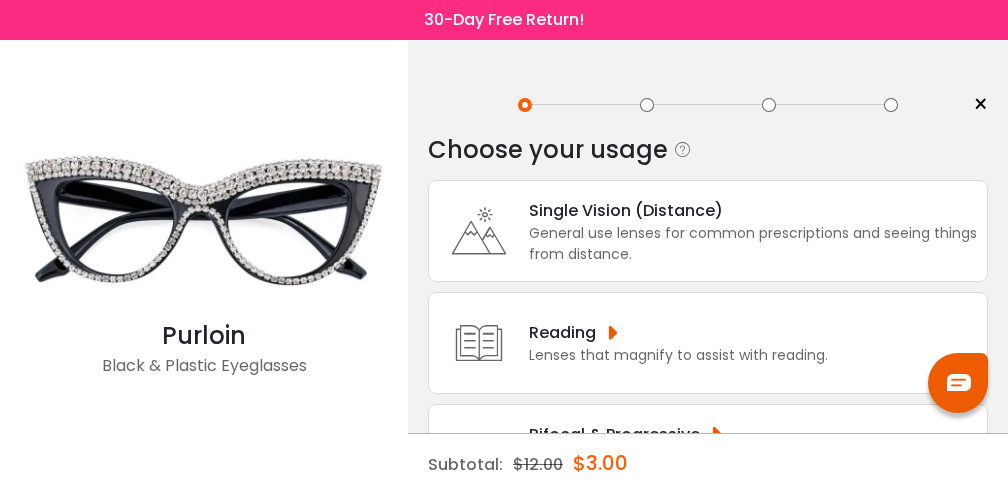 scroll, scrollTop: 0, scrollLeft: 0, axis: both 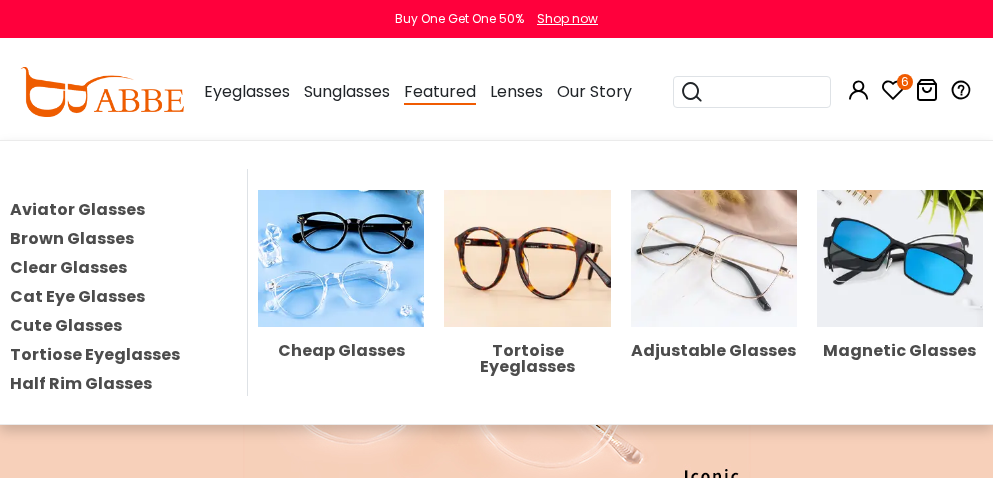click at bounding box center (527, 258) 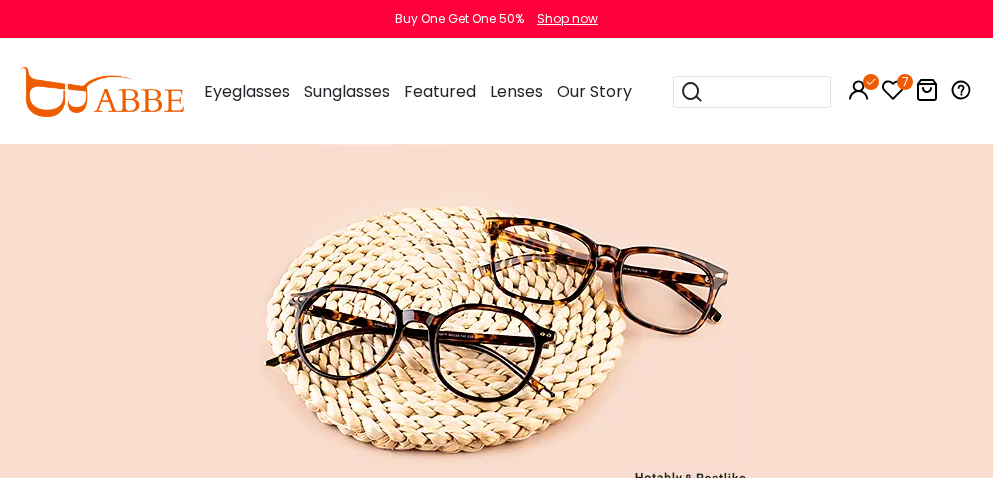 scroll, scrollTop: 0, scrollLeft: 0, axis: both 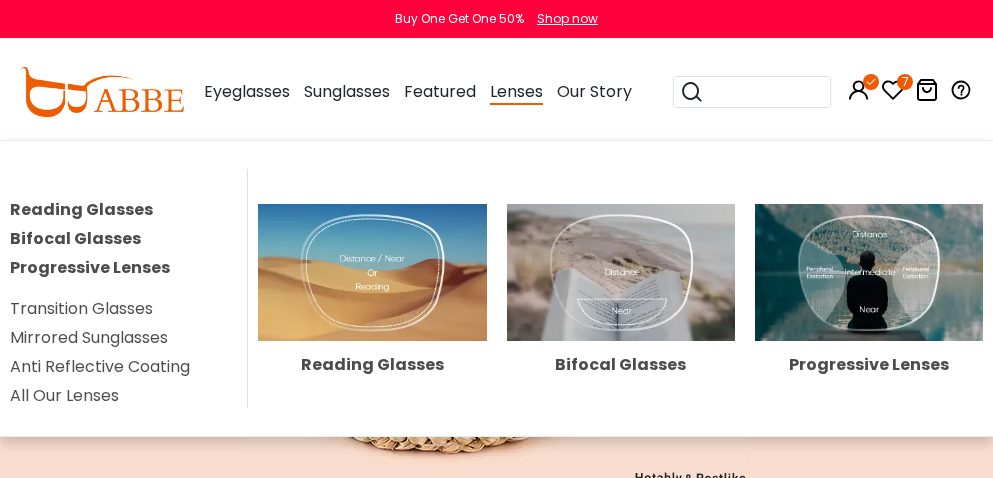 click on "Progressive Lenses" at bounding box center (90, 267) 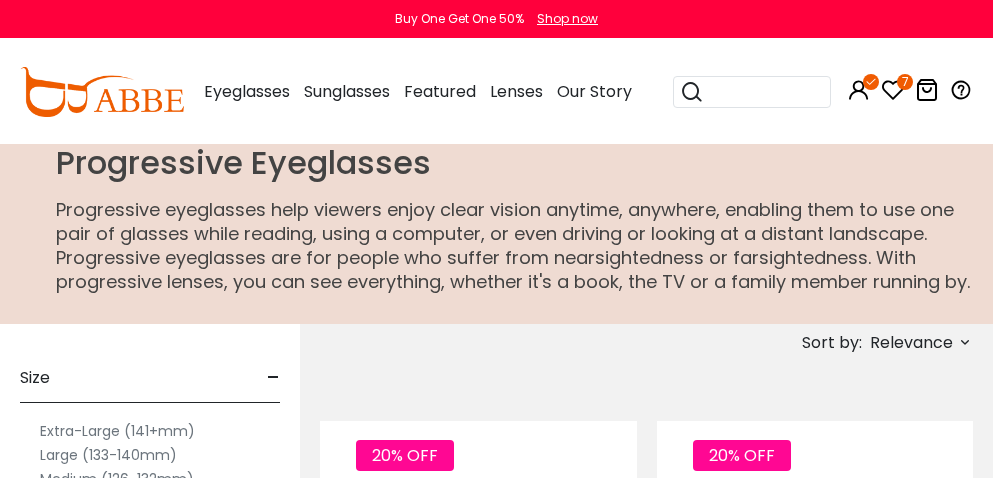 scroll, scrollTop: 0, scrollLeft: 0, axis: both 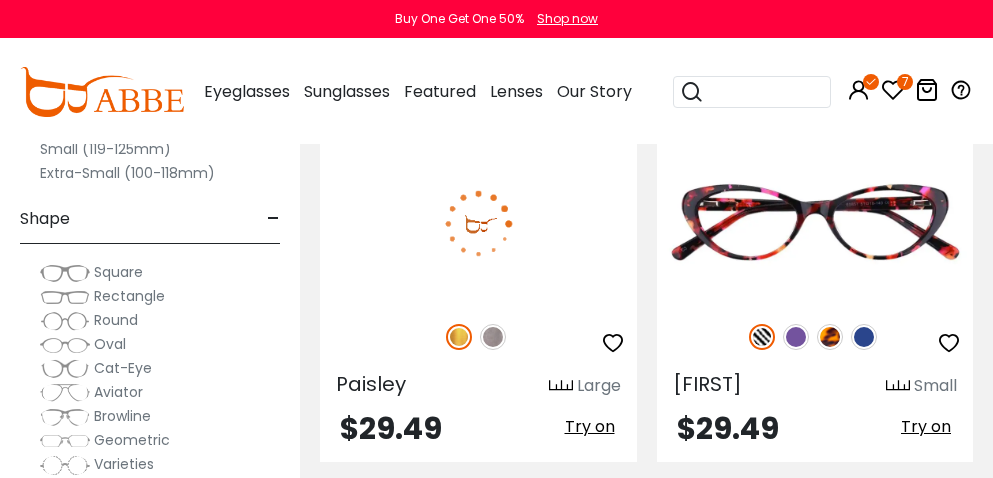 click at bounding box center (493, 337) 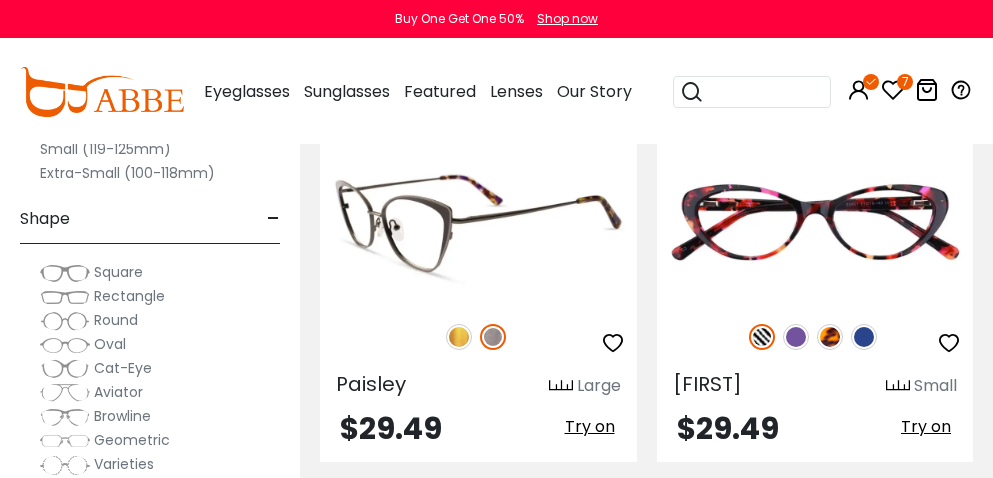 click at bounding box center [459, 337] 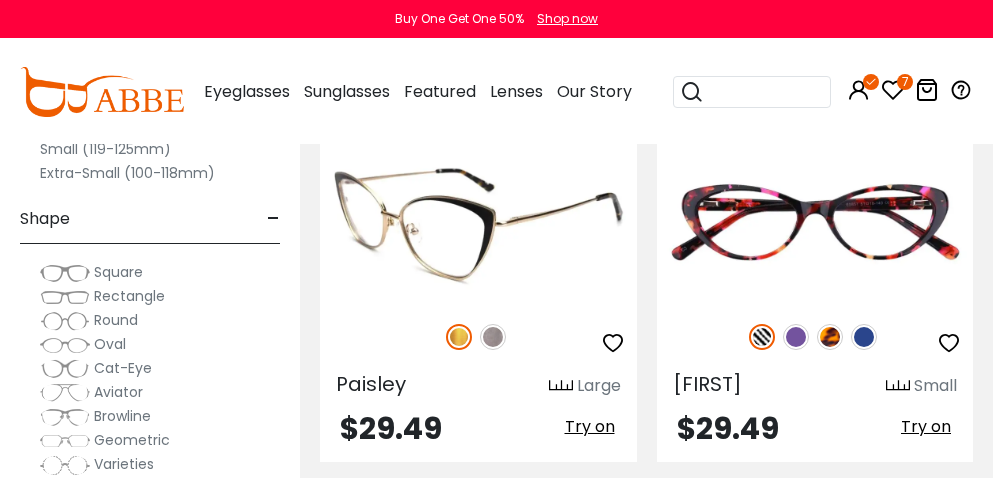 click at bounding box center [613, 343] 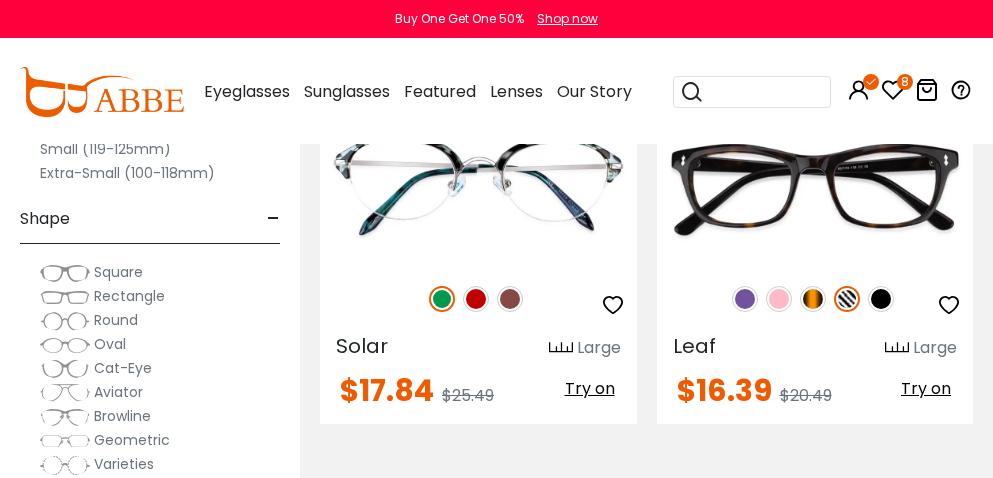 scroll, scrollTop: 12640, scrollLeft: 0, axis: vertical 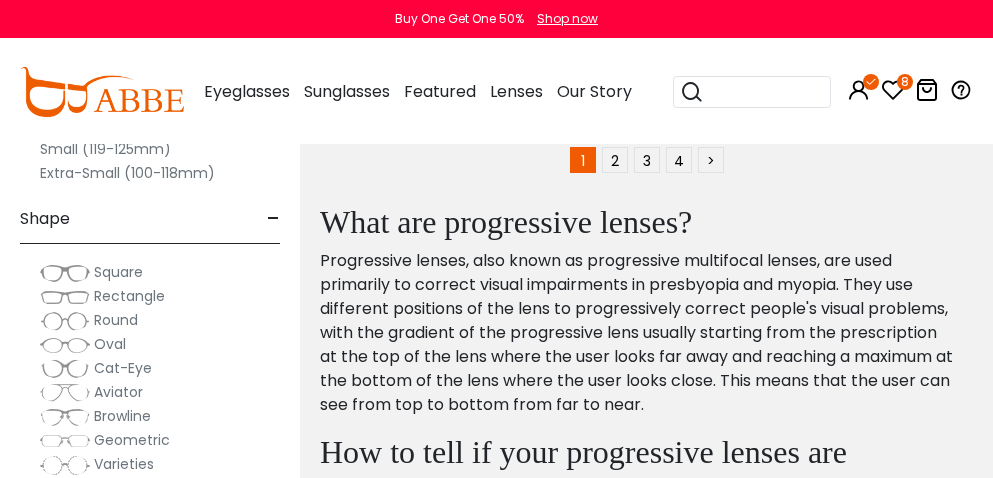 click at bounding box center [893, 90] 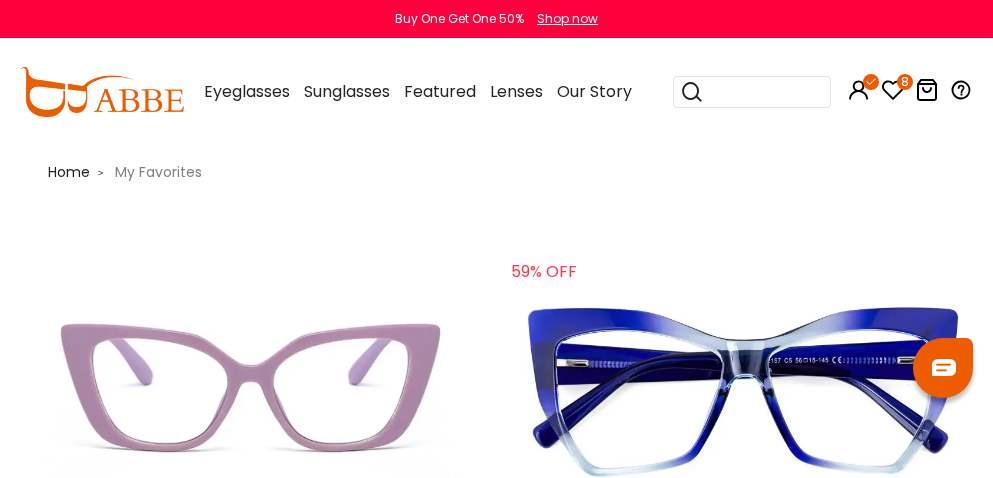 scroll, scrollTop: 0, scrollLeft: 0, axis: both 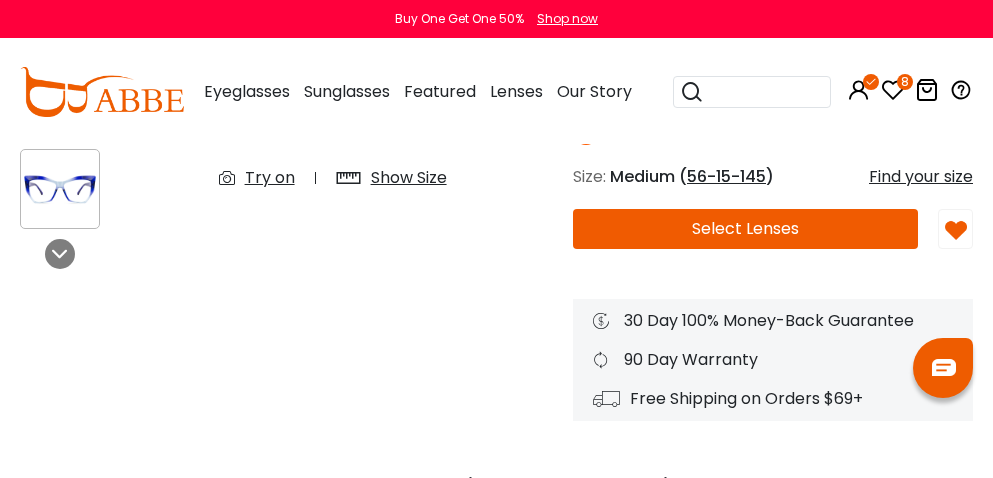 click on "Select Lenses" at bounding box center (745, 229) 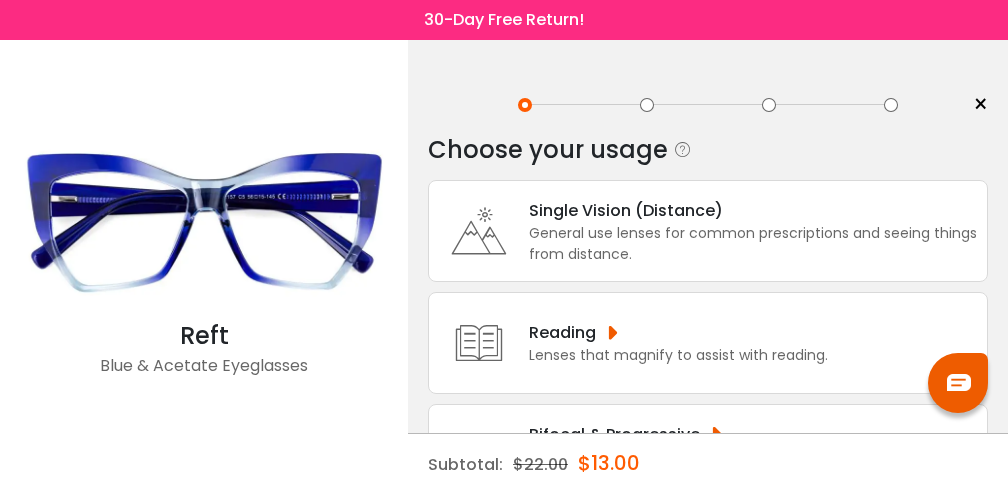 scroll, scrollTop: 0, scrollLeft: 0, axis: both 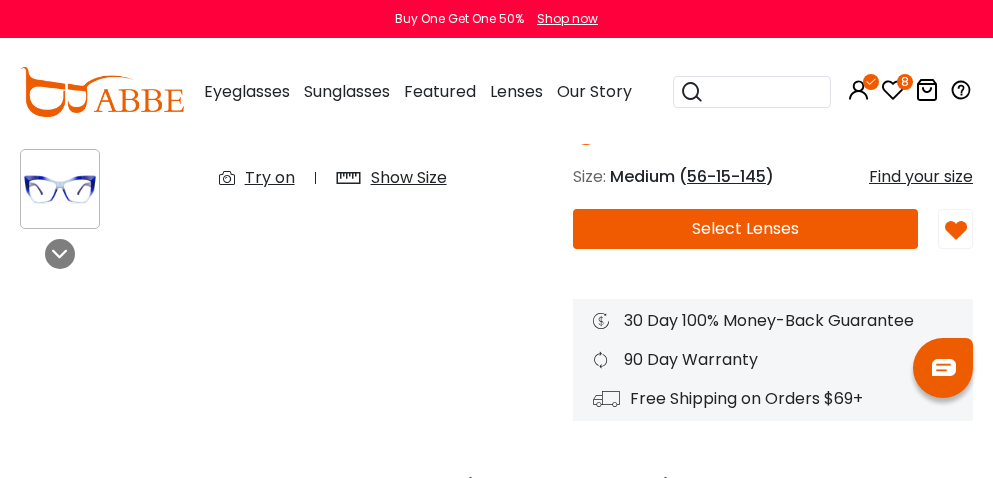 click at bounding box center (893, 90) 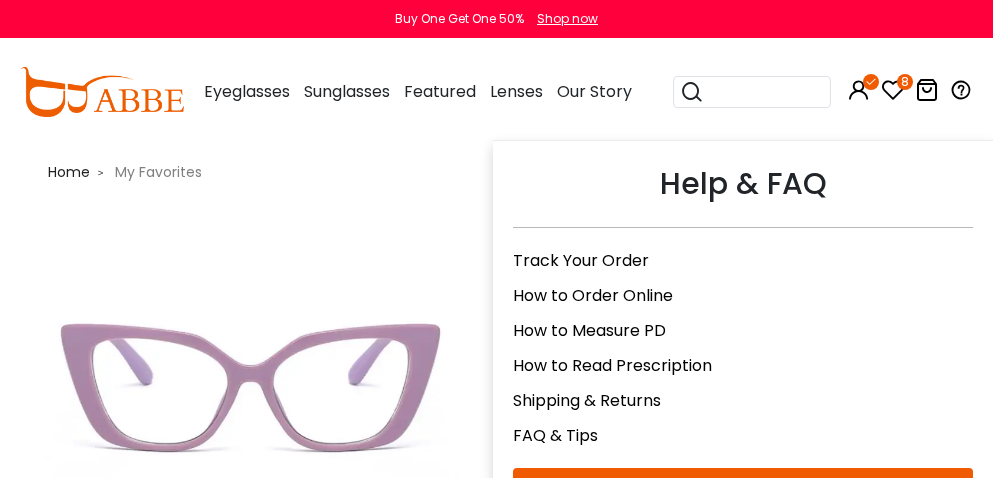 scroll, scrollTop: 0, scrollLeft: 0, axis: both 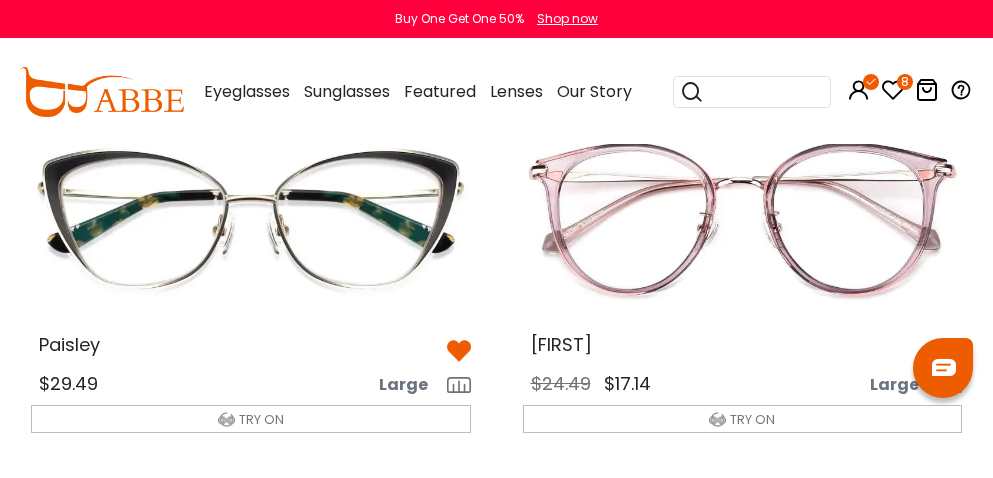 click at bounding box center [743, 219] 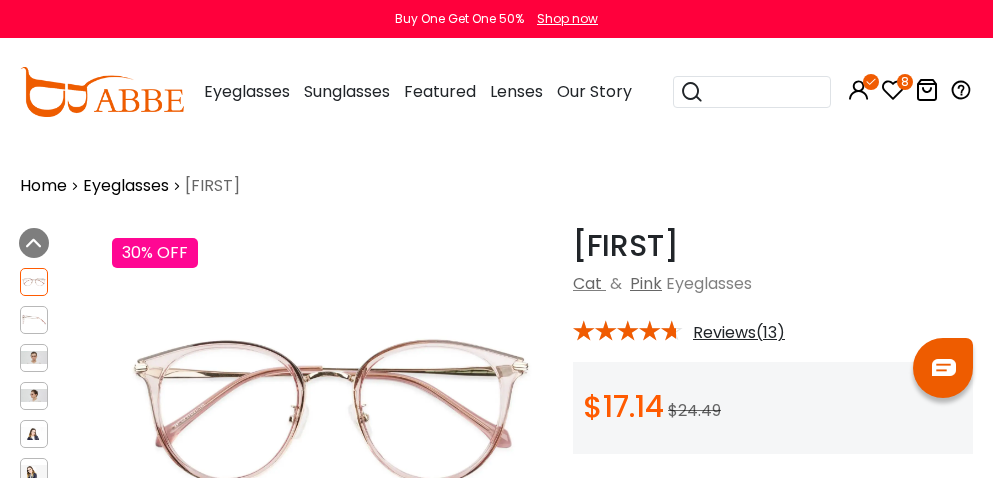scroll, scrollTop: 0, scrollLeft: 0, axis: both 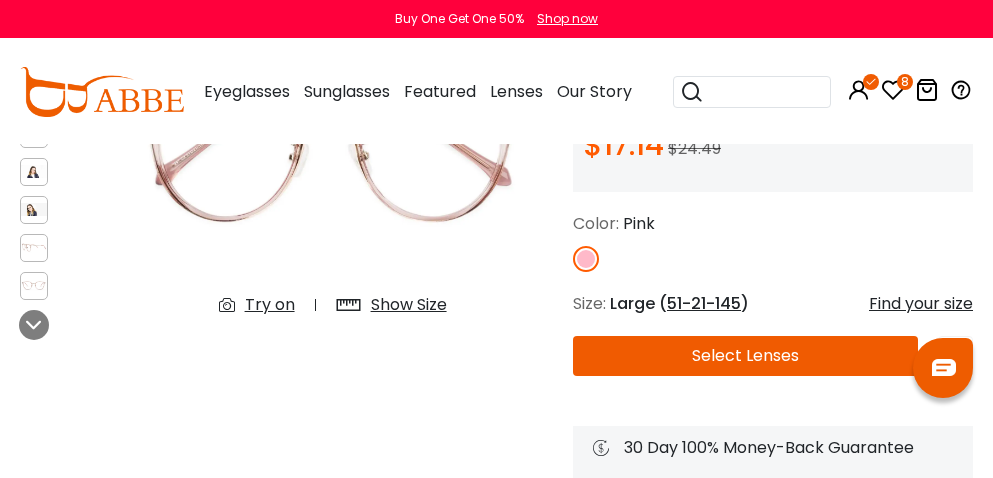 click on "Select Lenses" at bounding box center (745, 356) 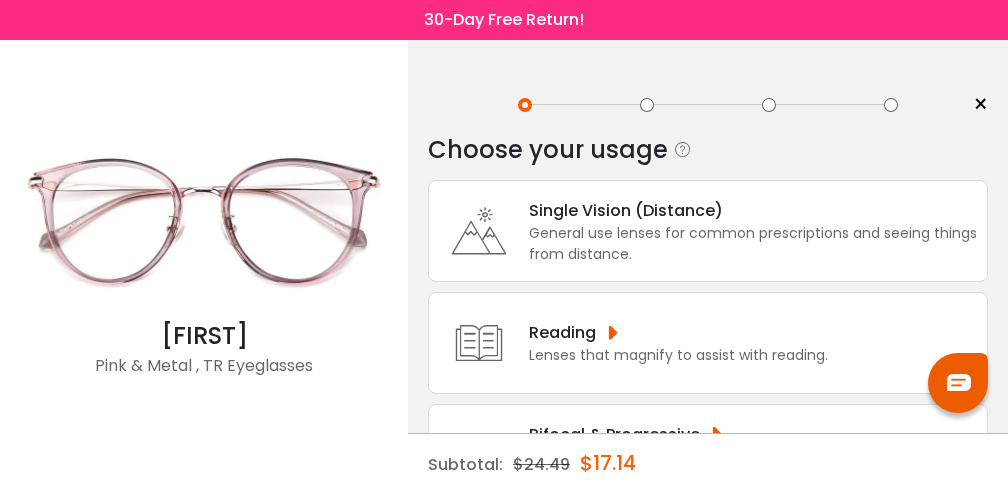 scroll, scrollTop: 0, scrollLeft: 0, axis: both 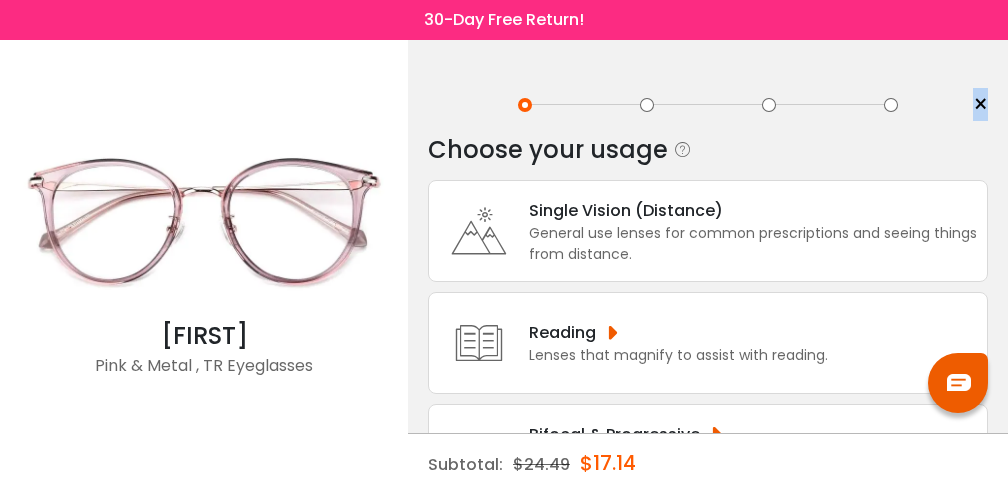 drag, startPoint x: 997, startPoint y: 85, endPoint x: 999, endPoint y: 103, distance: 18.110771 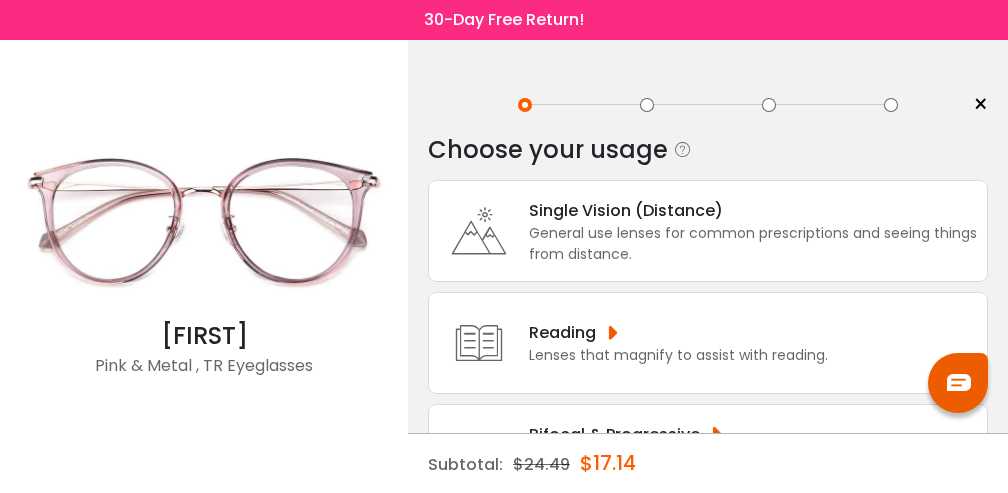 click at bounding box center [647, 105] 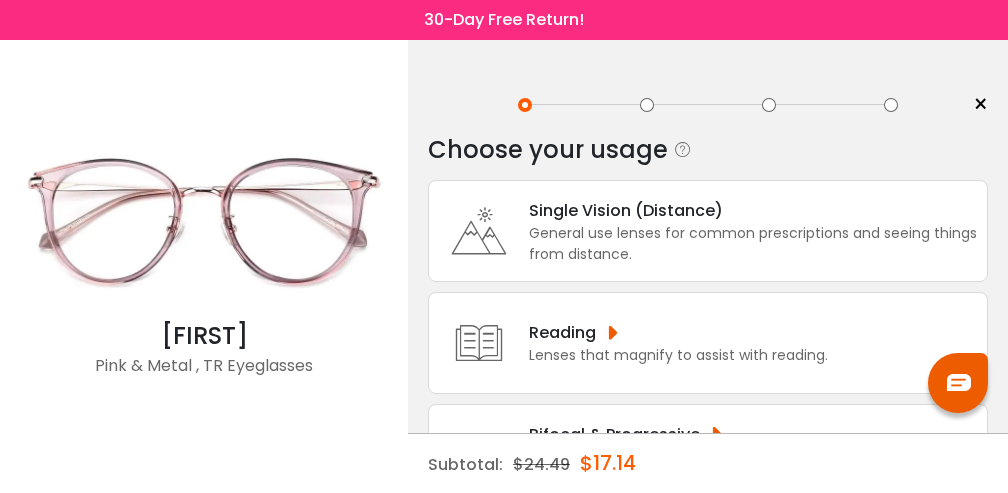 click on "<
×
Choose your usage
Single Vision (Distance)
This lens helps you see details at a distance.
It is usually indicated by a (-) next to the numbers under the “sphere” category of your prescription.
Readers
"Reader" and "Intermediate" lenses have prescriptions starting with a plus ( + )
sign and are designed for those who have trouble focusing their eyes while reading.
These lenses are designed to help correct farsightedness caused by hyperopia or presbyopia.
Multifocal
Non-prescription
Readers" at bounding box center [708, 379] 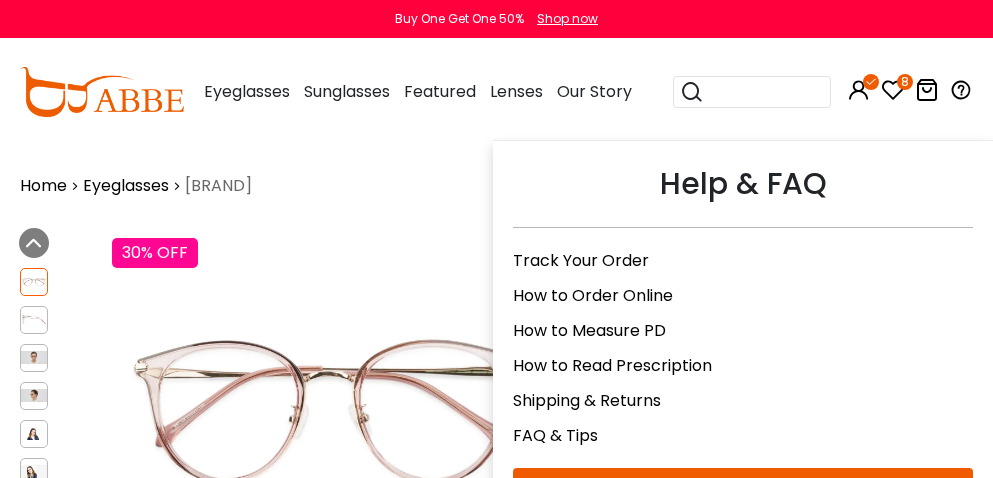 scroll, scrollTop: 0, scrollLeft: 0, axis: both 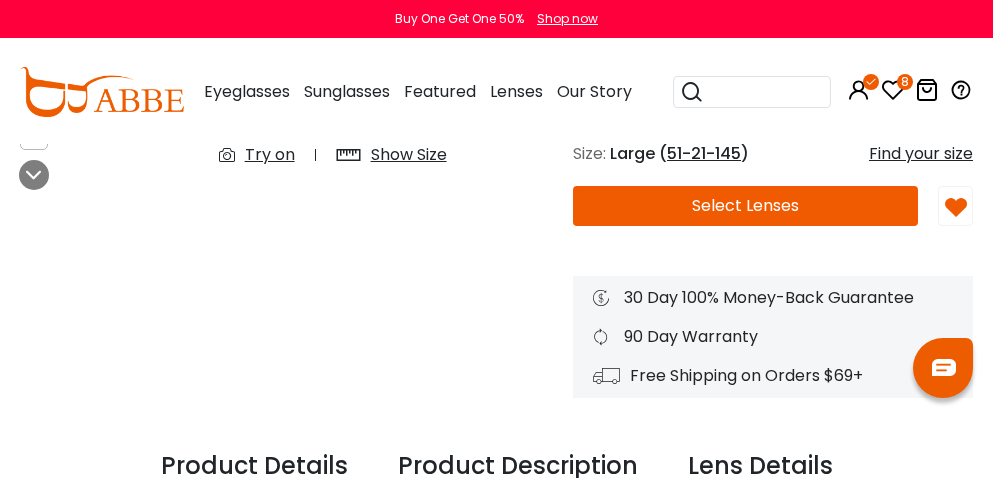 click on "Select Lenses" at bounding box center (745, 206) 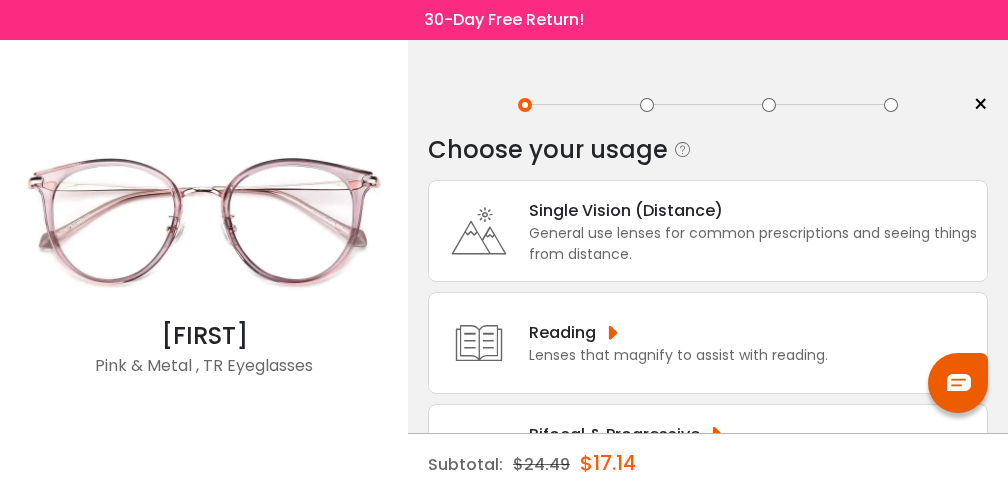 scroll, scrollTop: 0, scrollLeft: 0, axis: both 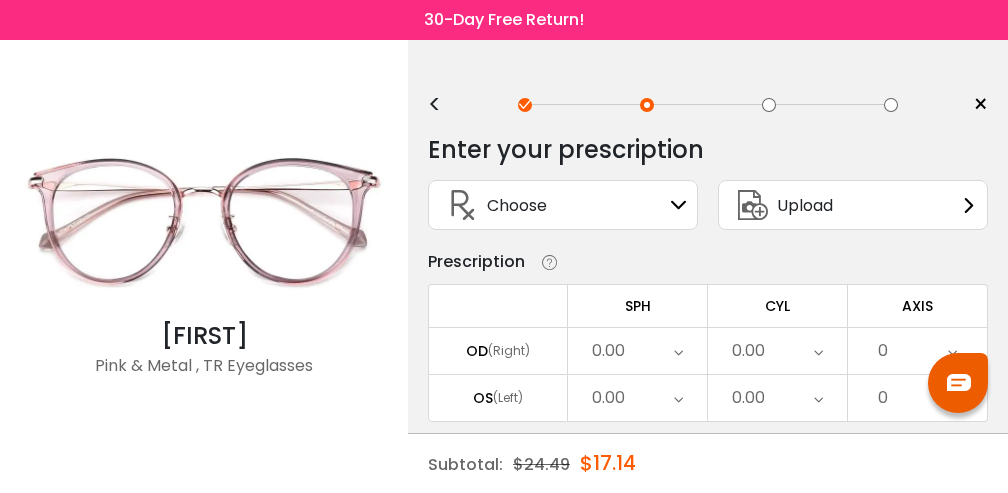 click at bounding box center [753, 205] 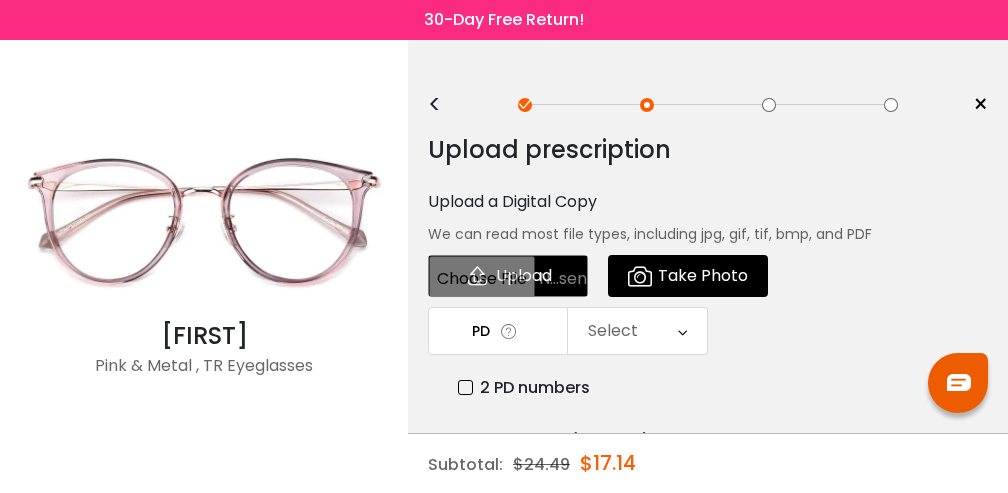 click at bounding box center (508, 276) 